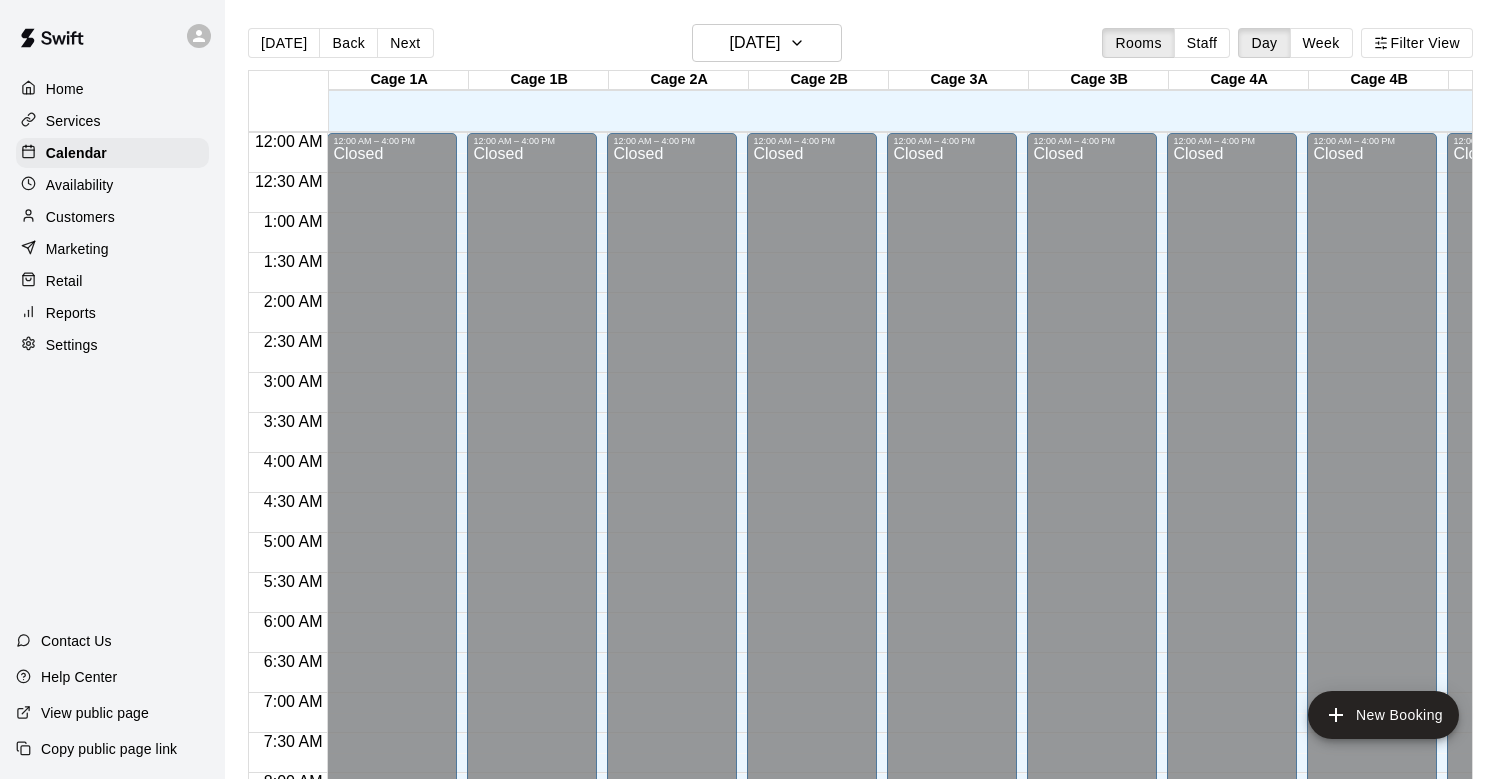 scroll, scrollTop: 0, scrollLeft: 0, axis: both 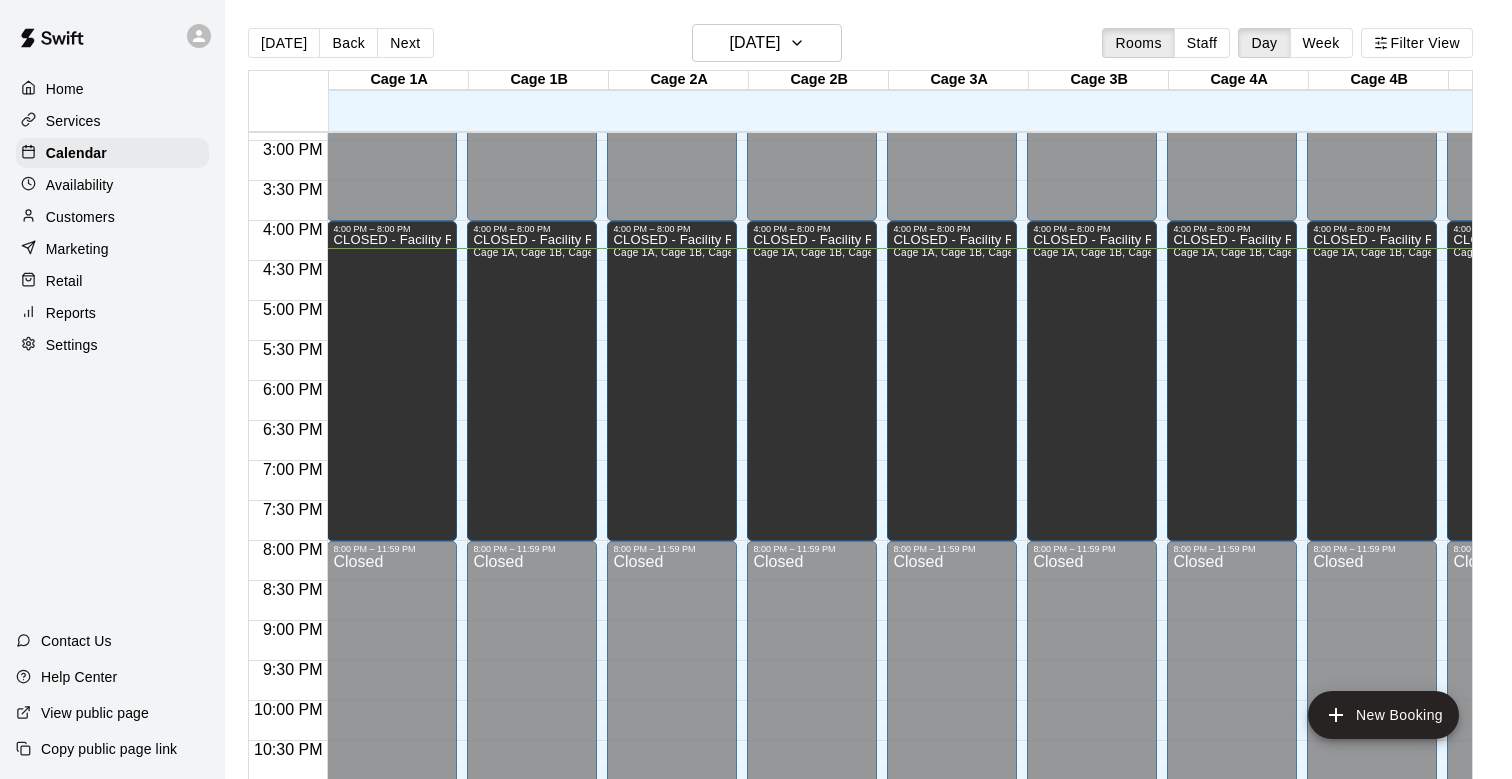 click on "Services" at bounding box center (112, 121) 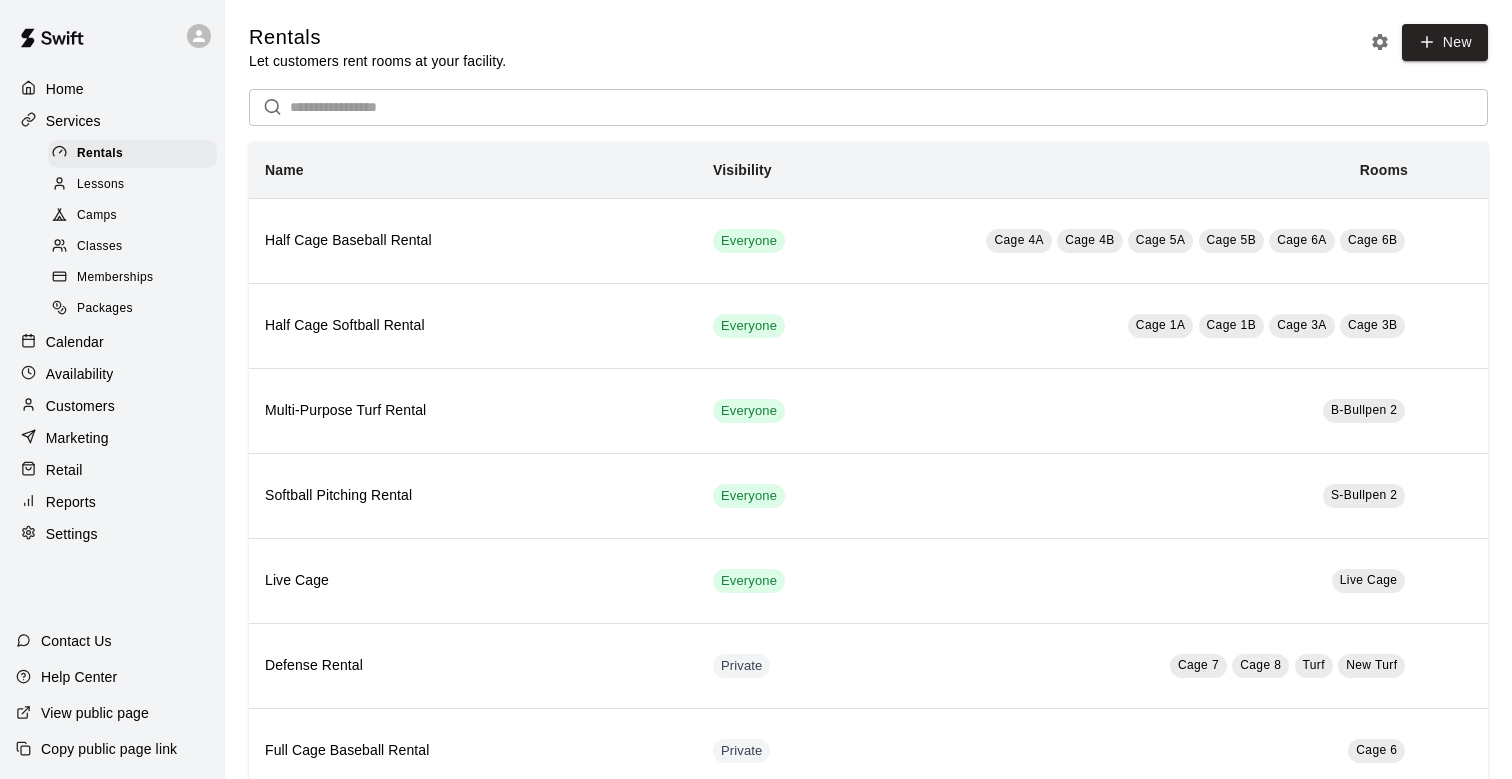 click on "Memberships" at bounding box center [115, 278] 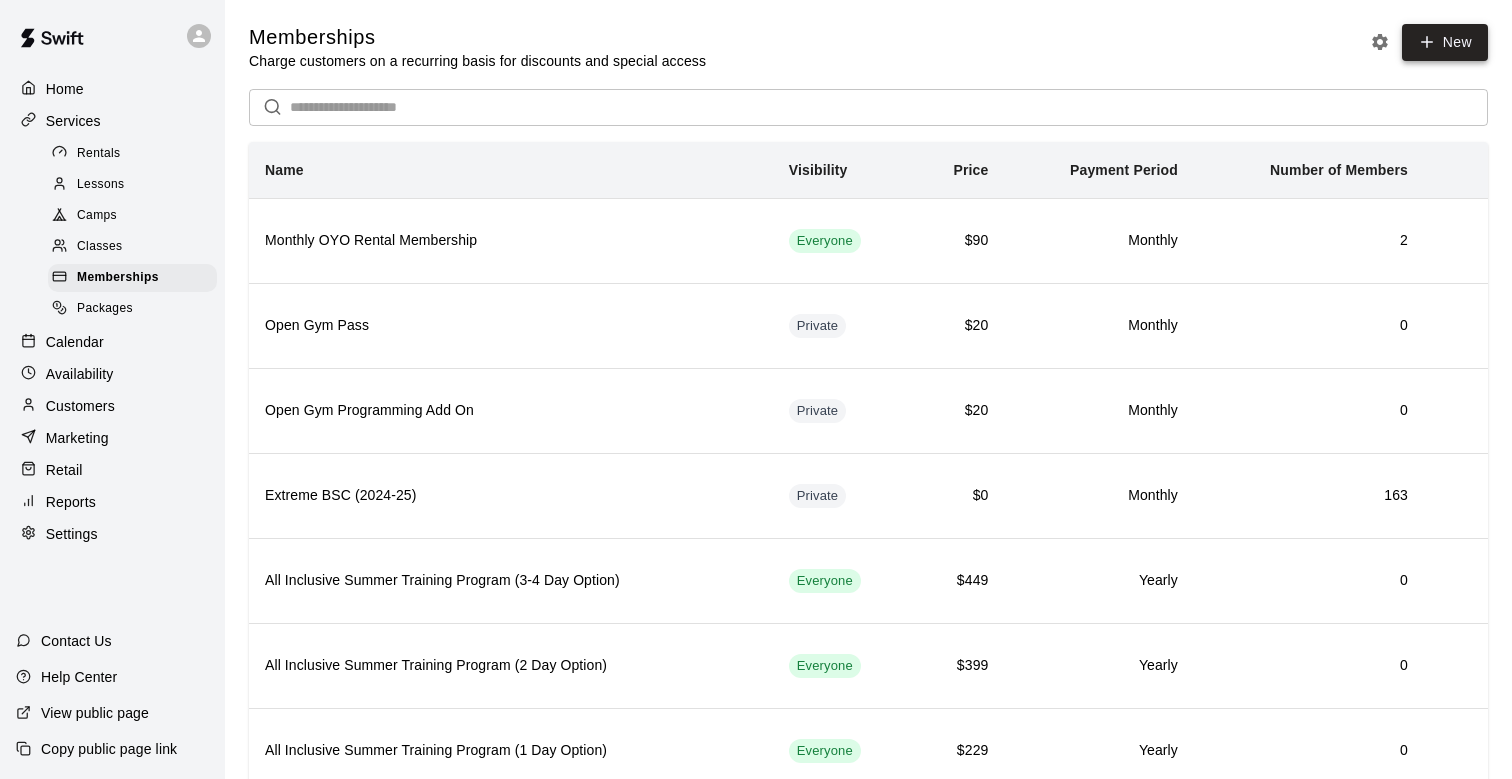 click 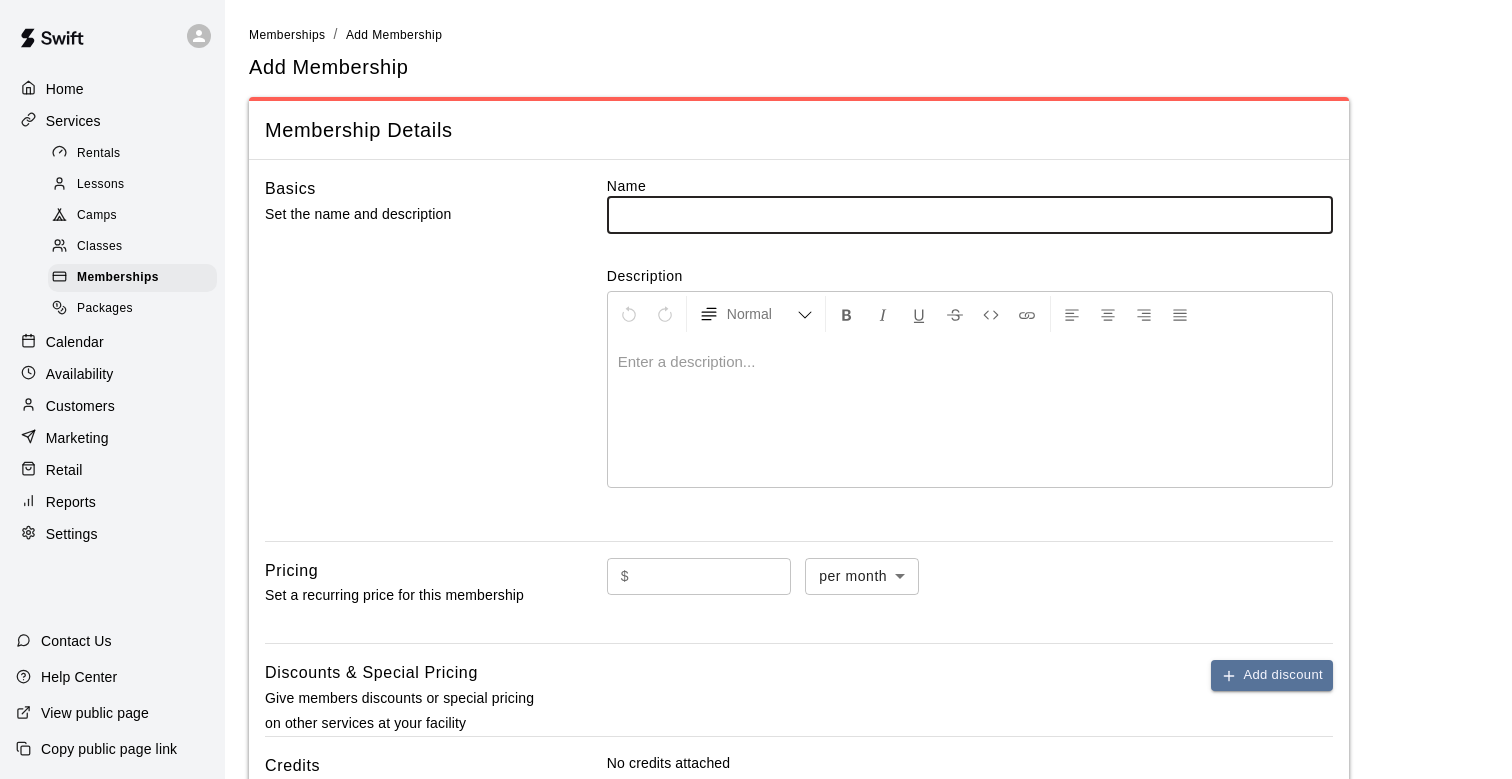 click at bounding box center (970, 412) 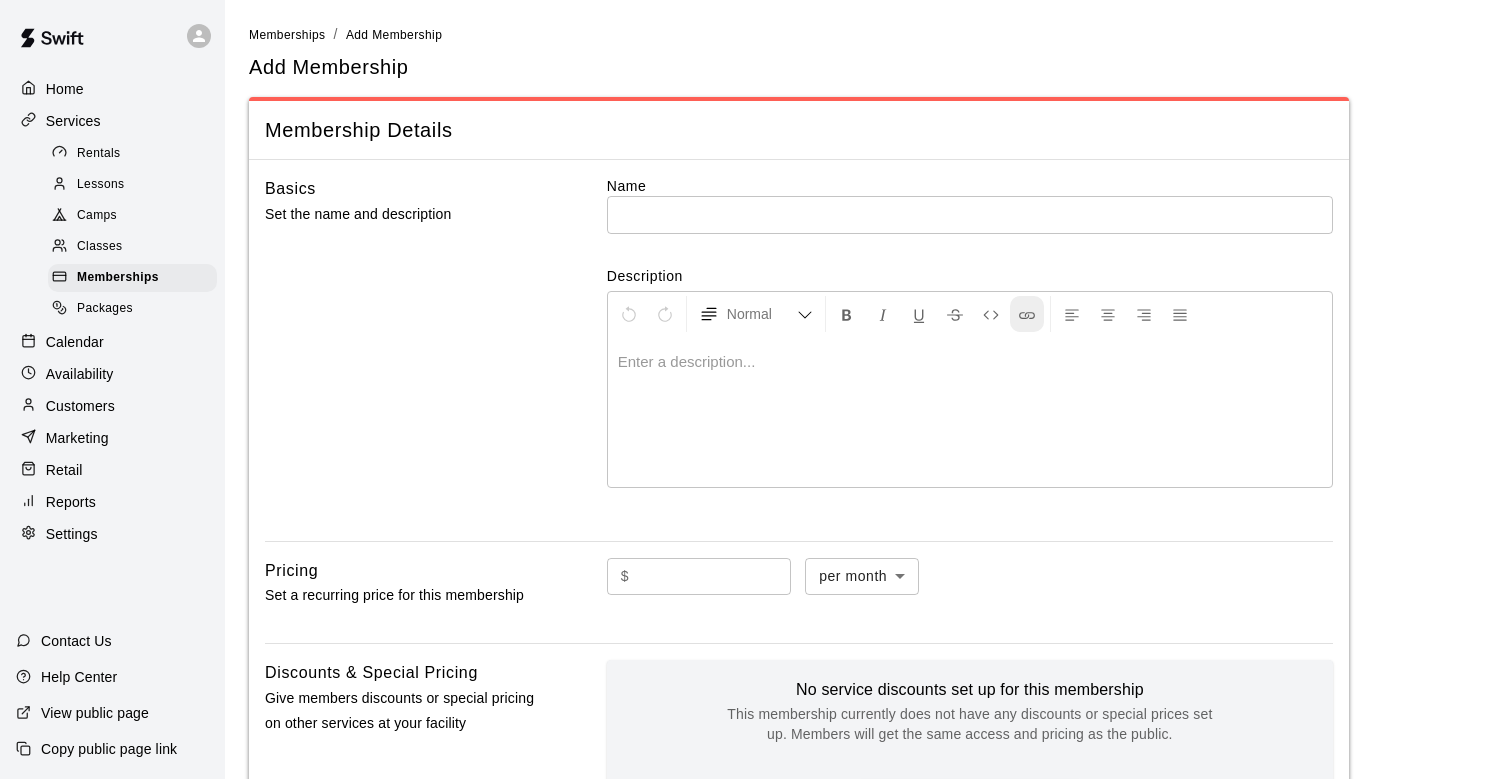 click at bounding box center [1027, 315] 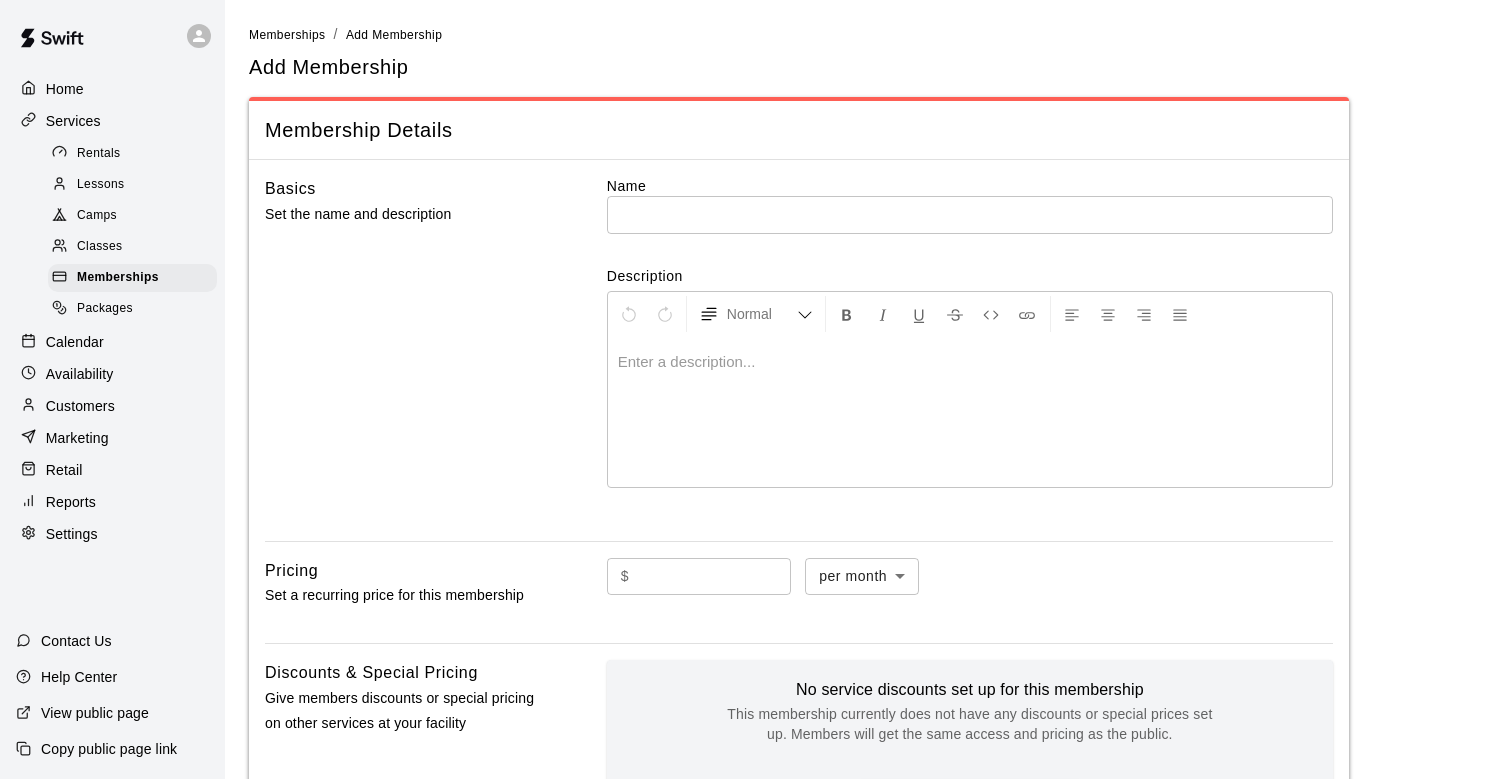 type 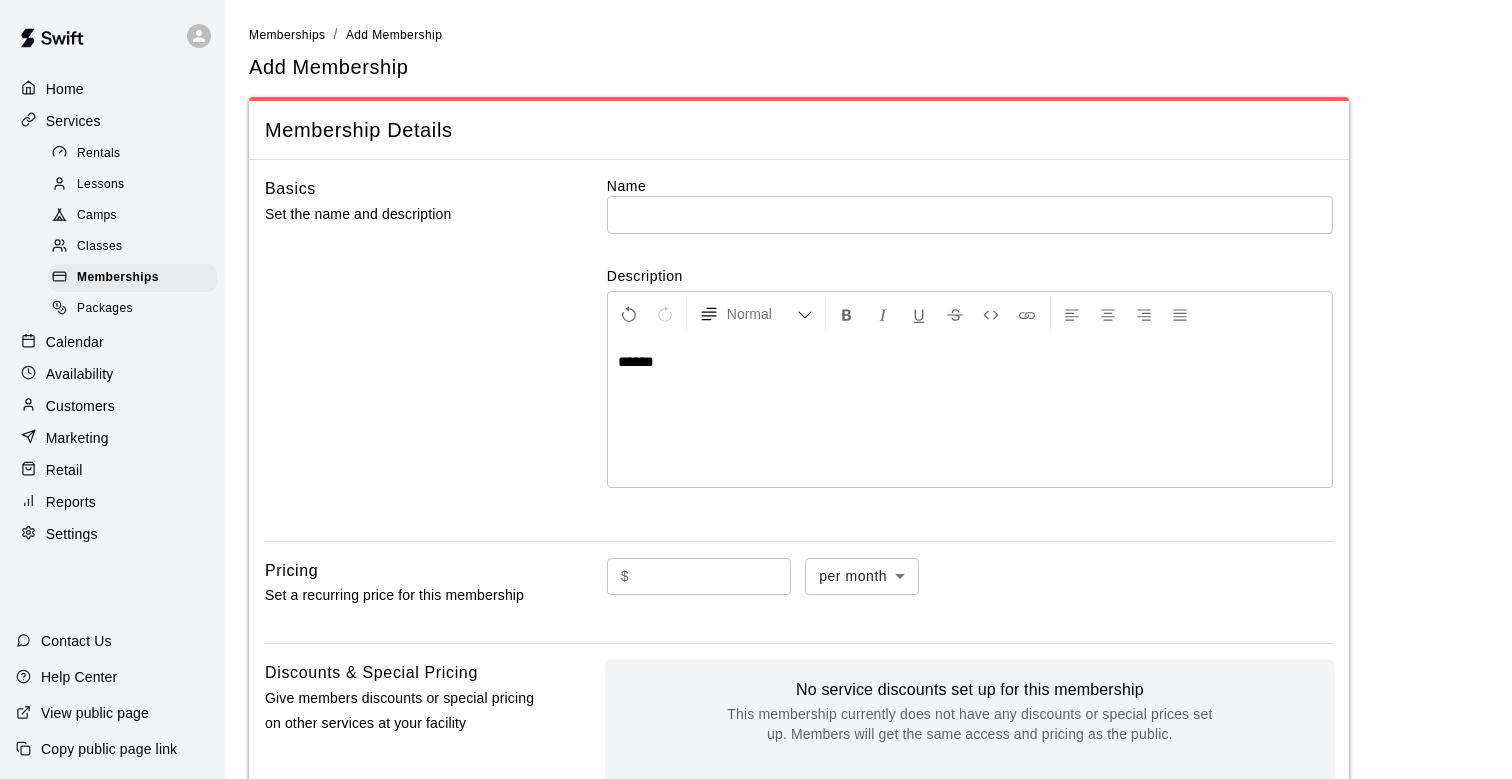 click on "******" at bounding box center [636, 361] 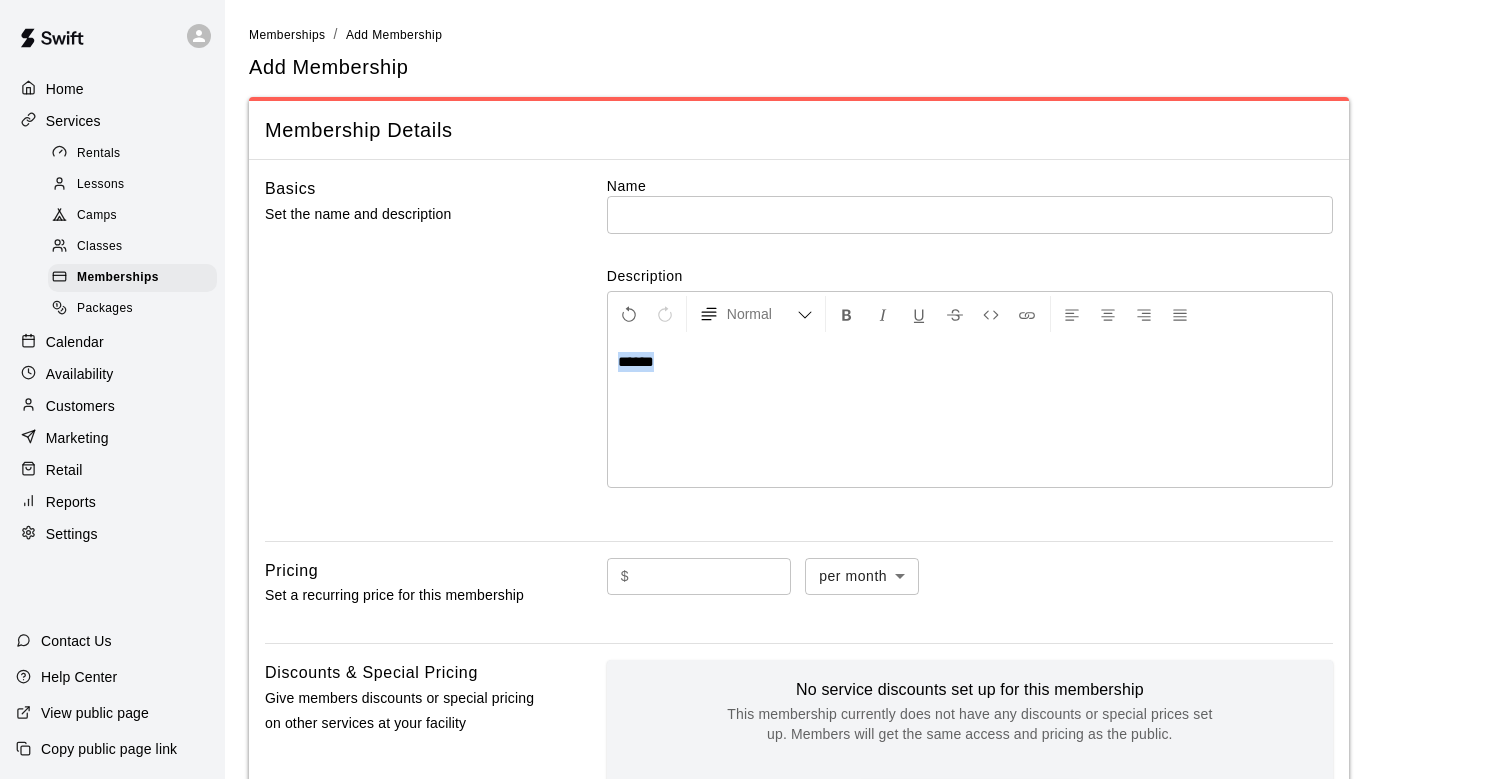 click on "******" at bounding box center (636, 361) 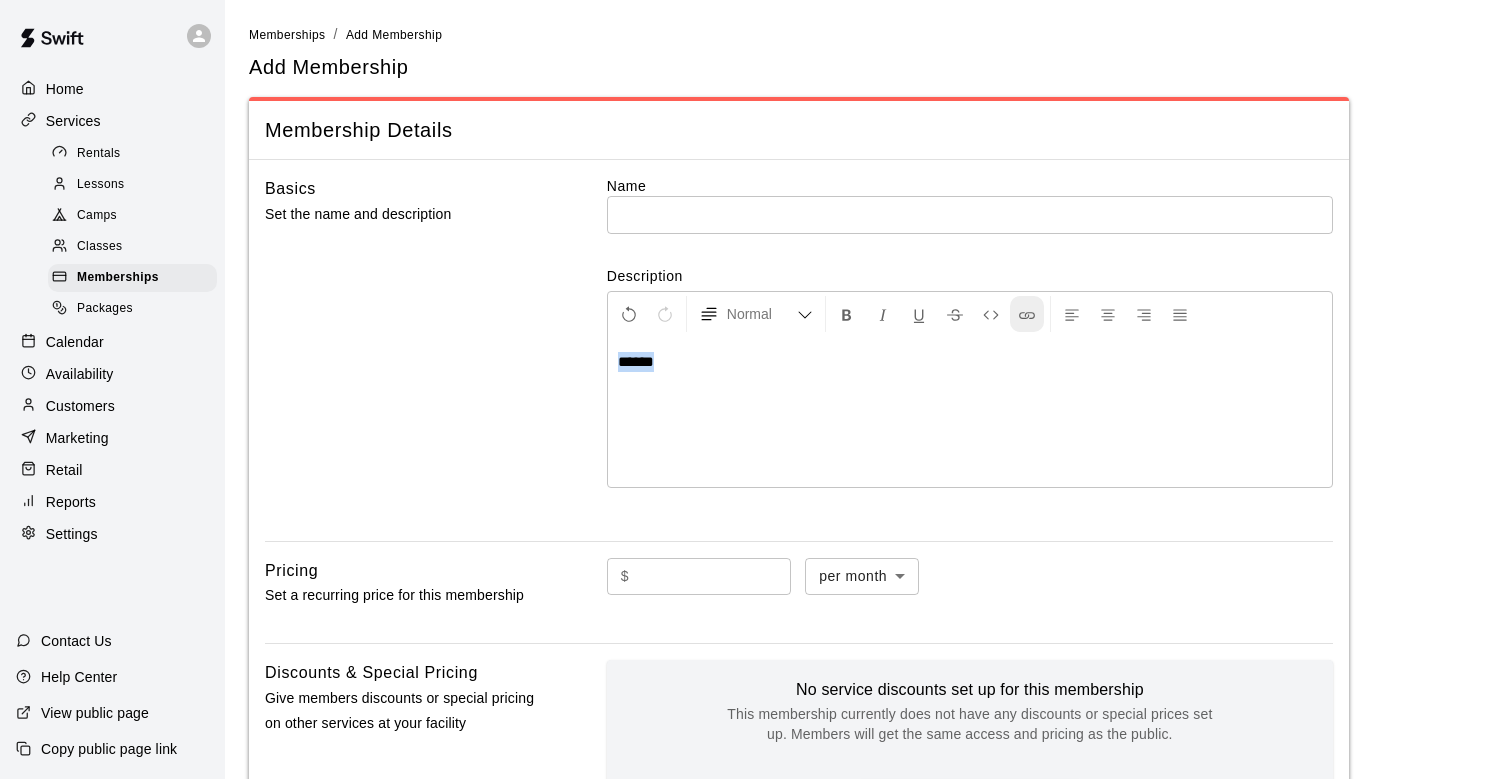 click at bounding box center [1027, 315] 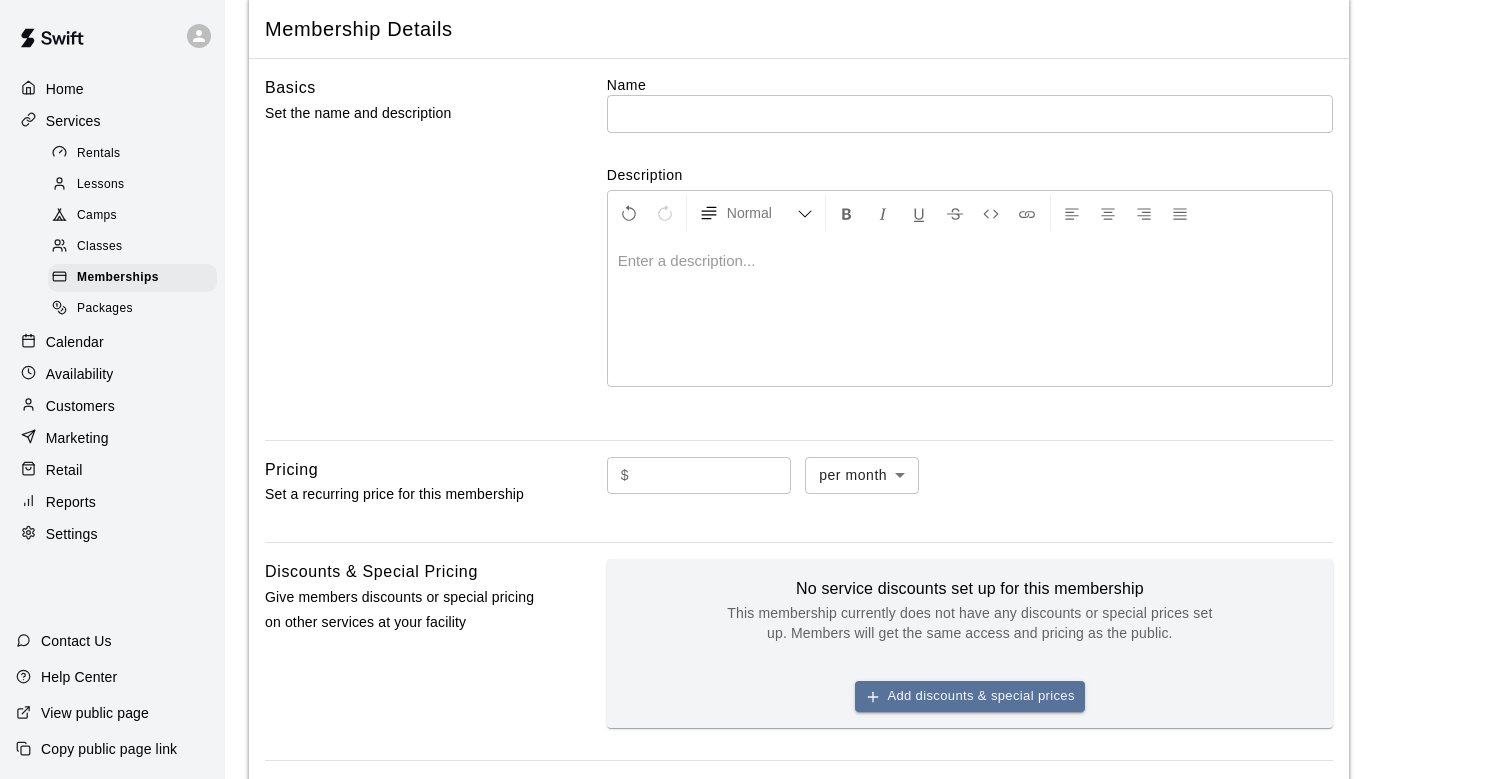 scroll, scrollTop: 101, scrollLeft: 0, axis: vertical 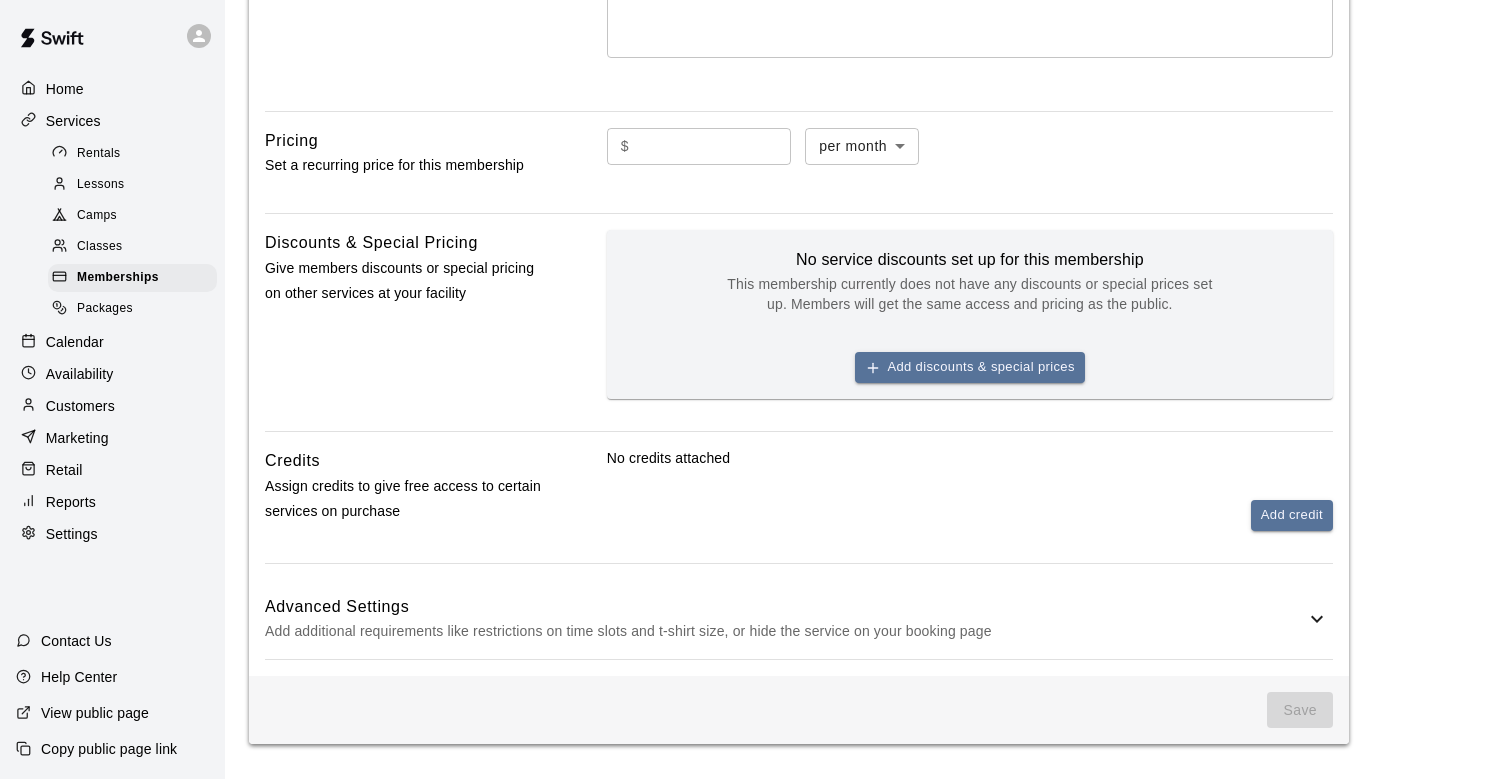 click on "Add additional requirements like restrictions on time slots and t-shirt size, or hide the service on your booking page" at bounding box center (785, 631) 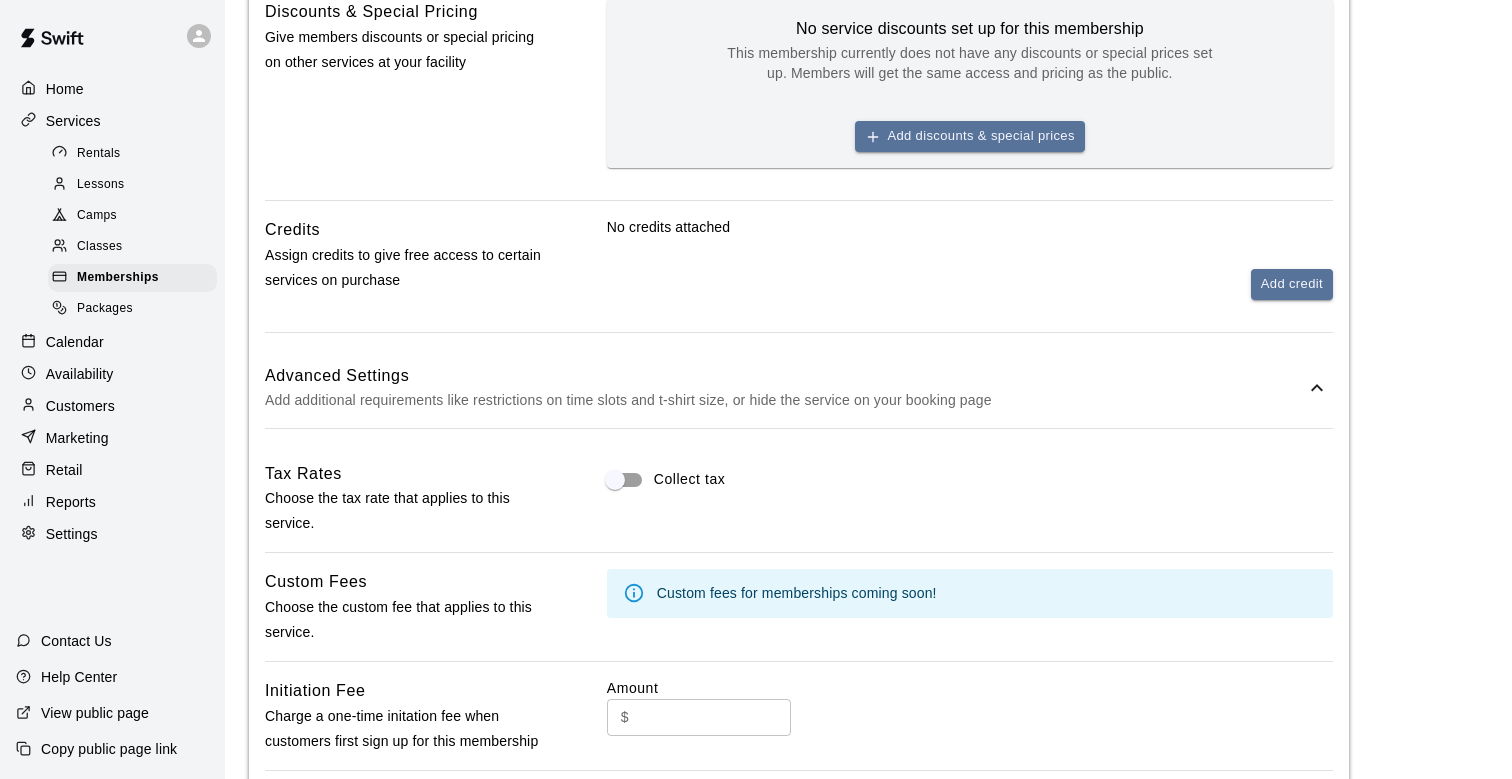 scroll, scrollTop: 930, scrollLeft: 0, axis: vertical 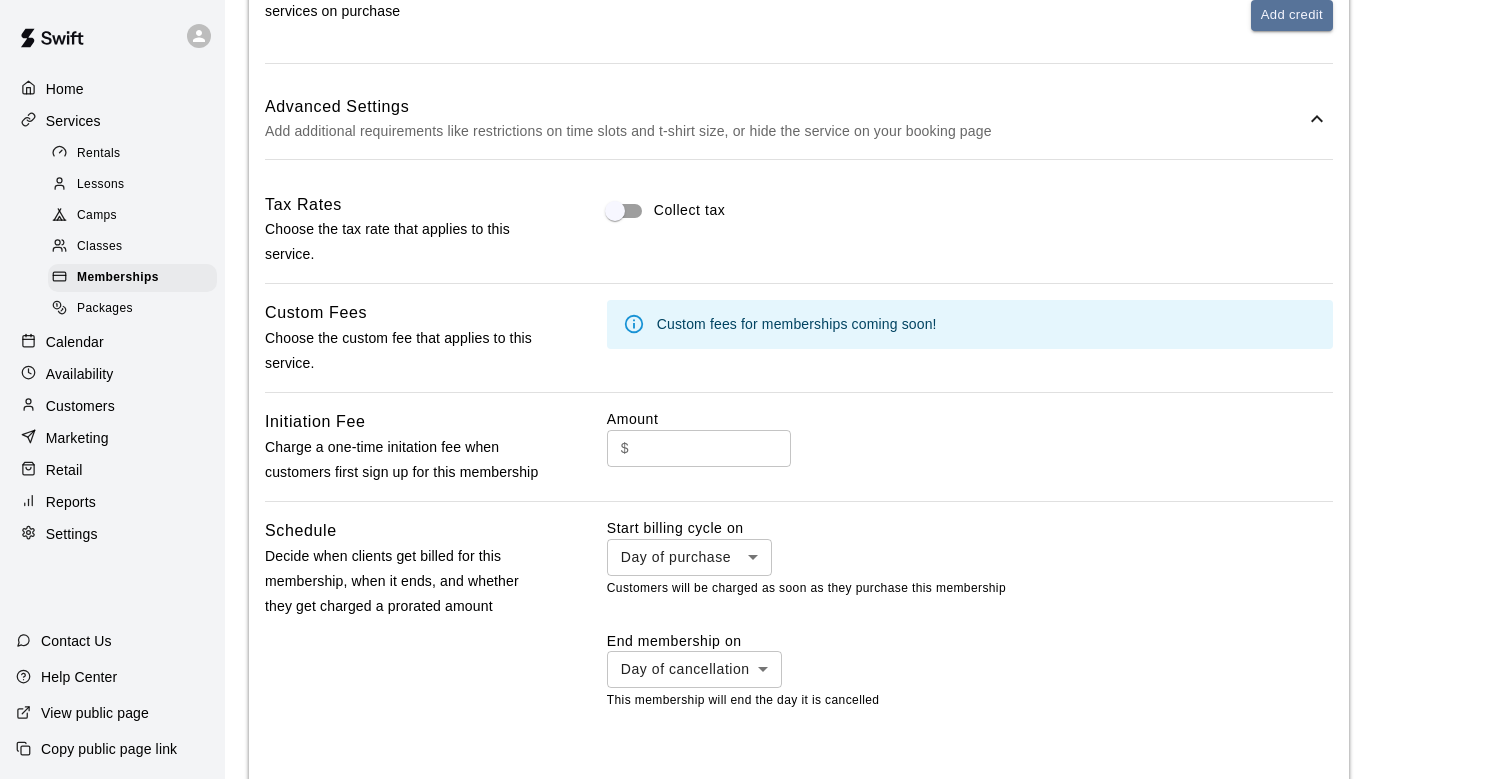 click on "Home Services Rentals Lessons Camps Classes Memberships Packages Calendar Availability Customers Marketing Retail Reports Settings Contact Us Help Center View public page Copy public page link Memberships / Add Membership Add Membership Membership Details Basics Set the name and description Name ​ Description Normal Enter a description... Pricing Set a recurring price for this membership $ ​ per month ******* ​ Discounts & Special Pricing Give members discounts or special pricing on other services at your facility No service discounts set up for this membership This membership currently does not have any discounts or special prices set up. Members will get the same access and pricing as the public.  Add discounts & special prices Credits Assign credits to give free access to certain services on purchase No credits attached Add credit Advanced Settings Add additional requirements like restrictions on time slots and t-shirt size, or hide the service on your booking page Tax Rates Collect tax Custom Fees $" at bounding box center (756, 135) 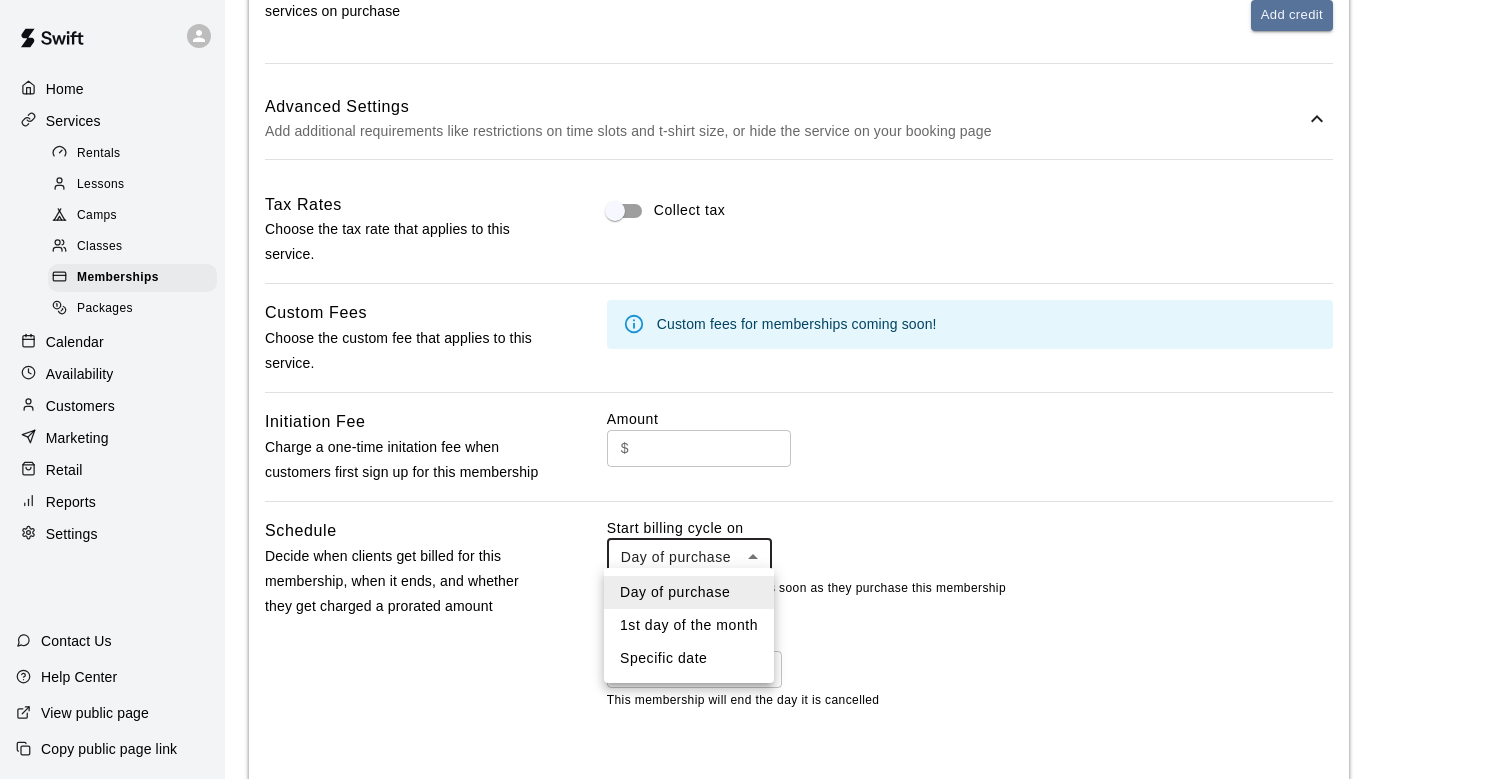click at bounding box center [756, 389] 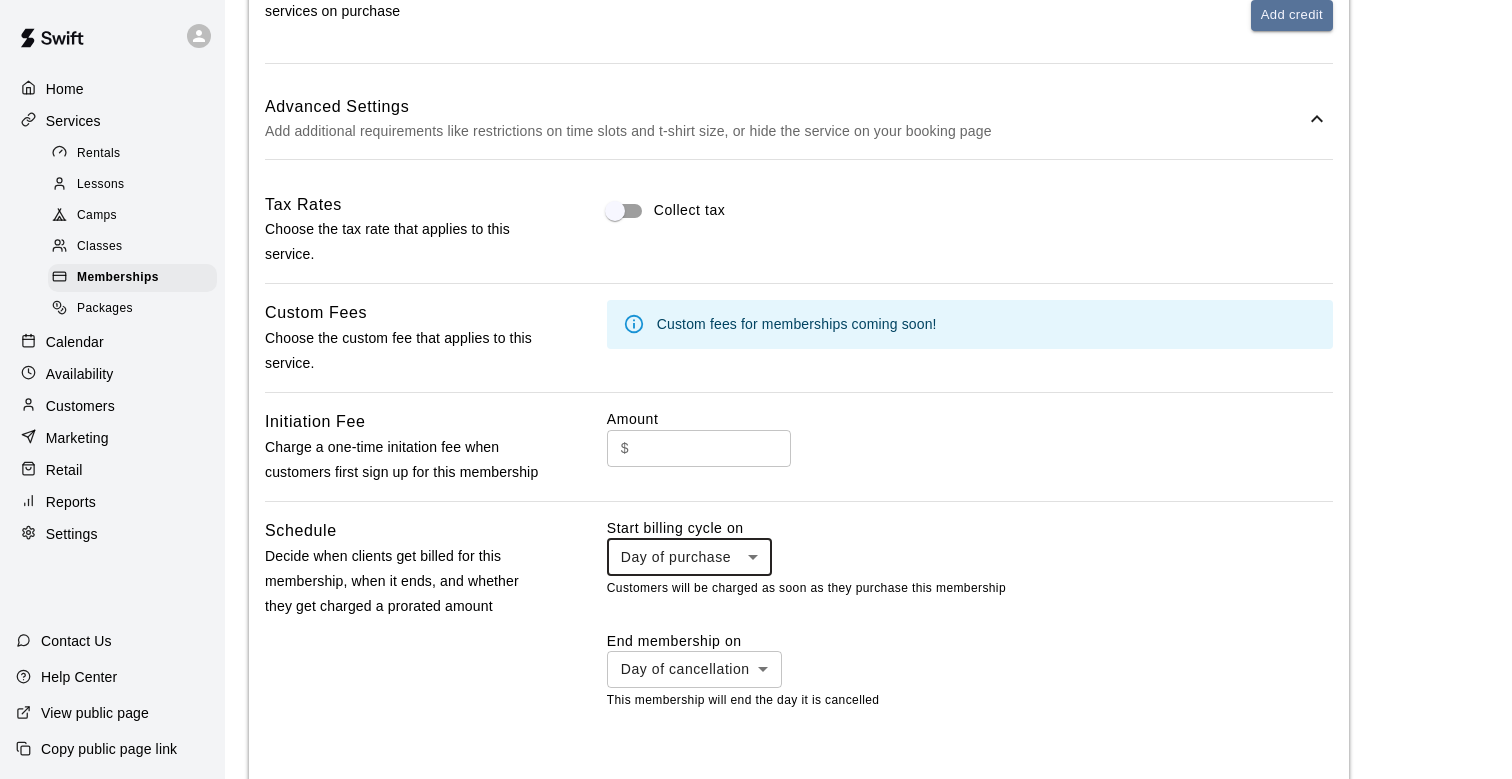 click on "Home Services Rentals Lessons Camps Classes Memberships Packages Calendar Availability Customers Marketing Retail Reports Settings Contact Us Help Center View public page Copy public page link Memberships / Add Membership Add Membership Membership Details Basics Set the name and description Name ​ Description Normal Enter a description... Pricing Set a recurring price for this membership $ ​ per month ******* ​ Discounts & Special Pricing Give members discounts or special pricing on other services at your facility No service discounts set up for this membership This membership currently does not have any discounts or special prices set up. Members will get the same access and pricing as the public.  Add discounts & special prices Credits Assign credits to give free access to certain services on purchase No credits attached Add credit Advanced Settings Add additional requirements like restrictions on time slots and t-shirt size, or hide the service on your booking page Tax Rates Collect tax Custom Fees $" at bounding box center (756, 135) 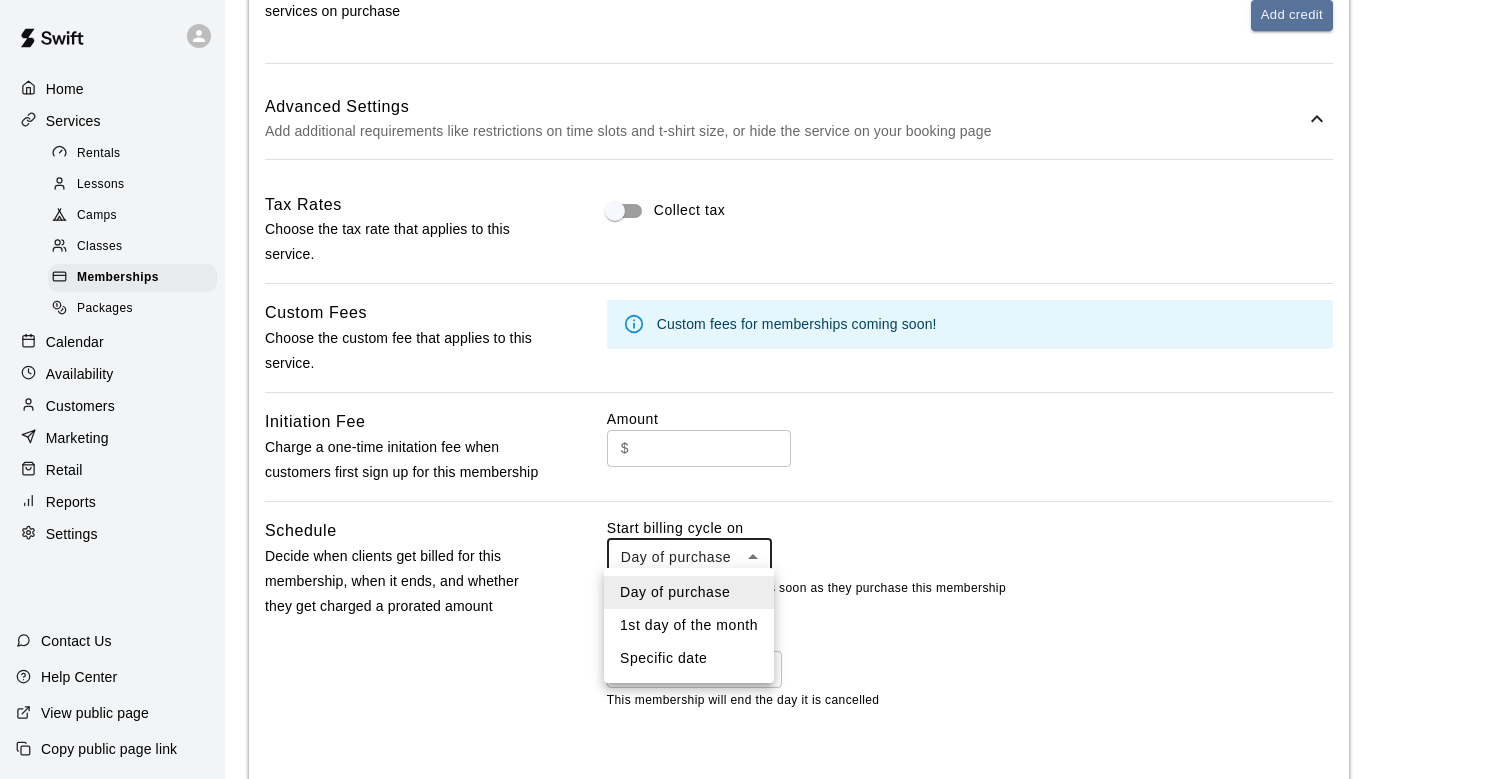 click on "Specific date" at bounding box center [689, 658] 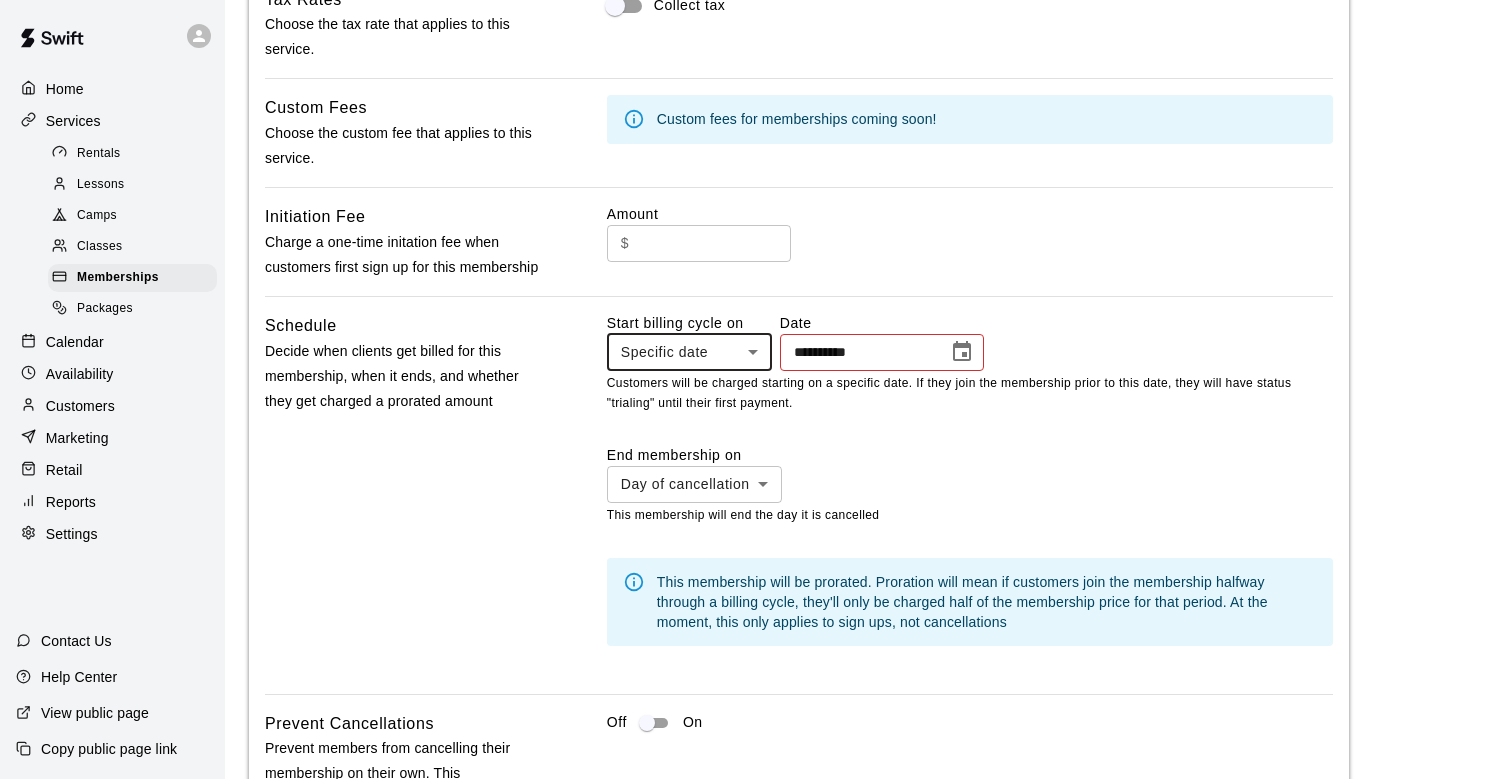 scroll, scrollTop: 1152, scrollLeft: 0, axis: vertical 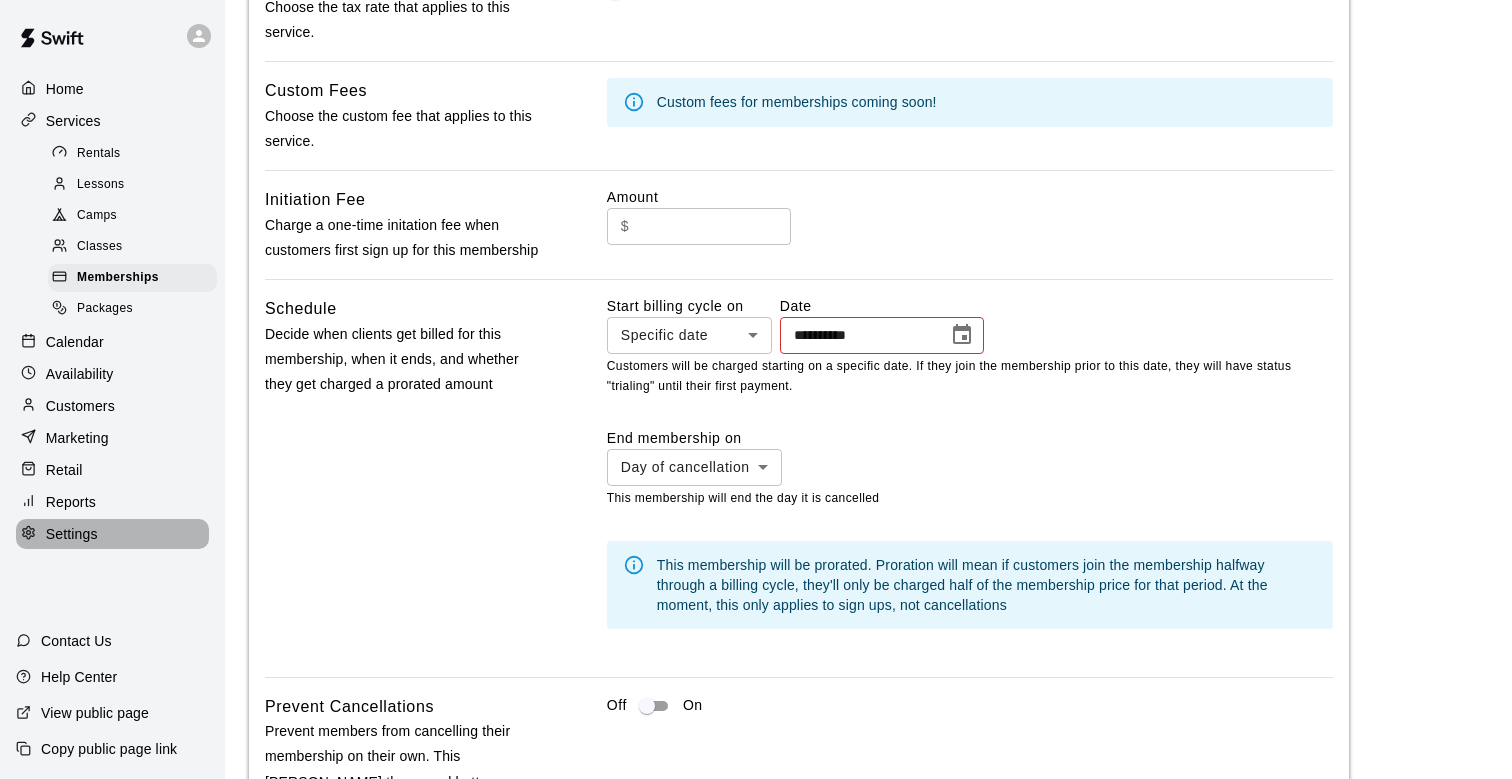 click on "Settings" at bounding box center (72, 534) 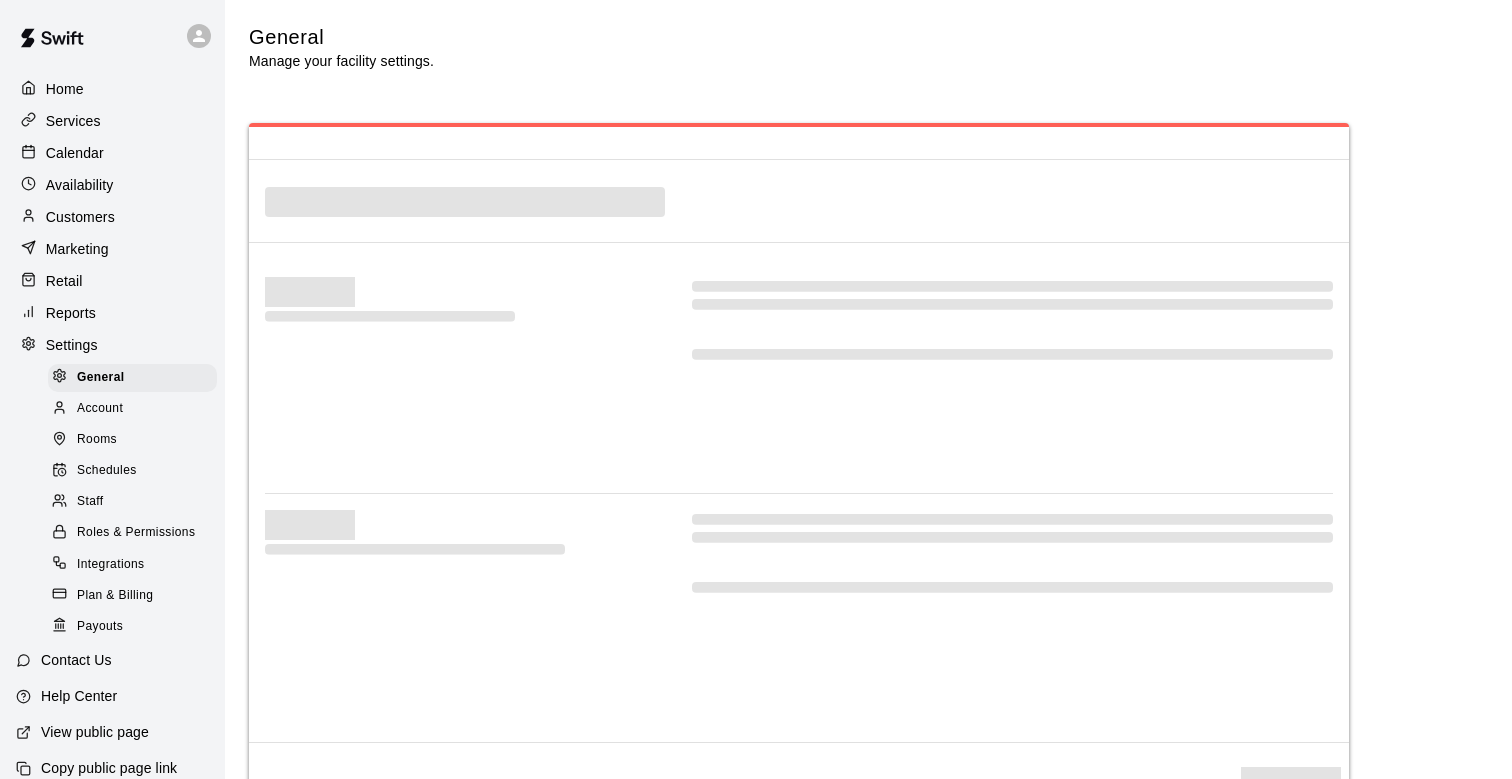 scroll, scrollTop: -6, scrollLeft: 0, axis: vertical 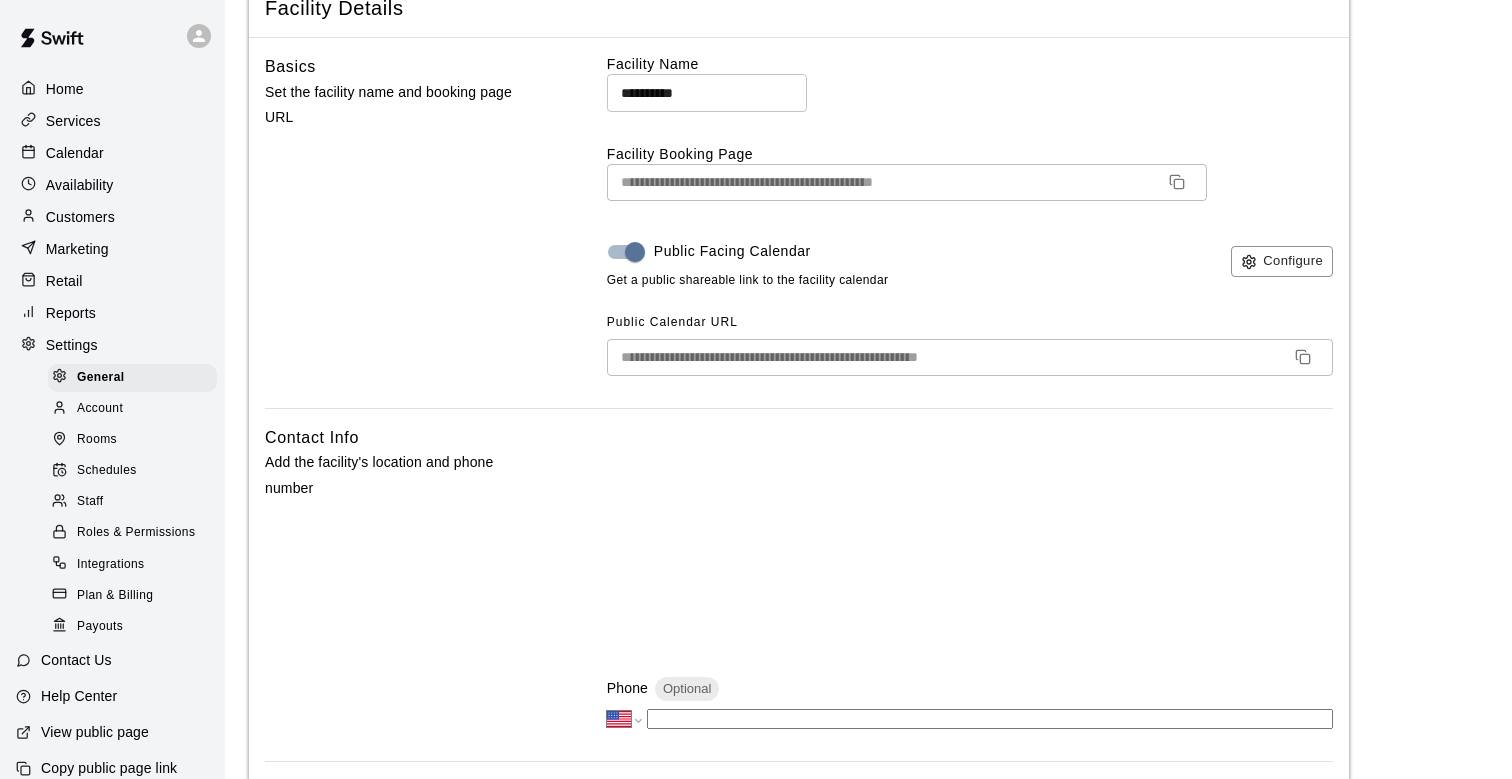 click on "Rooms" at bounding box center (132, 440) 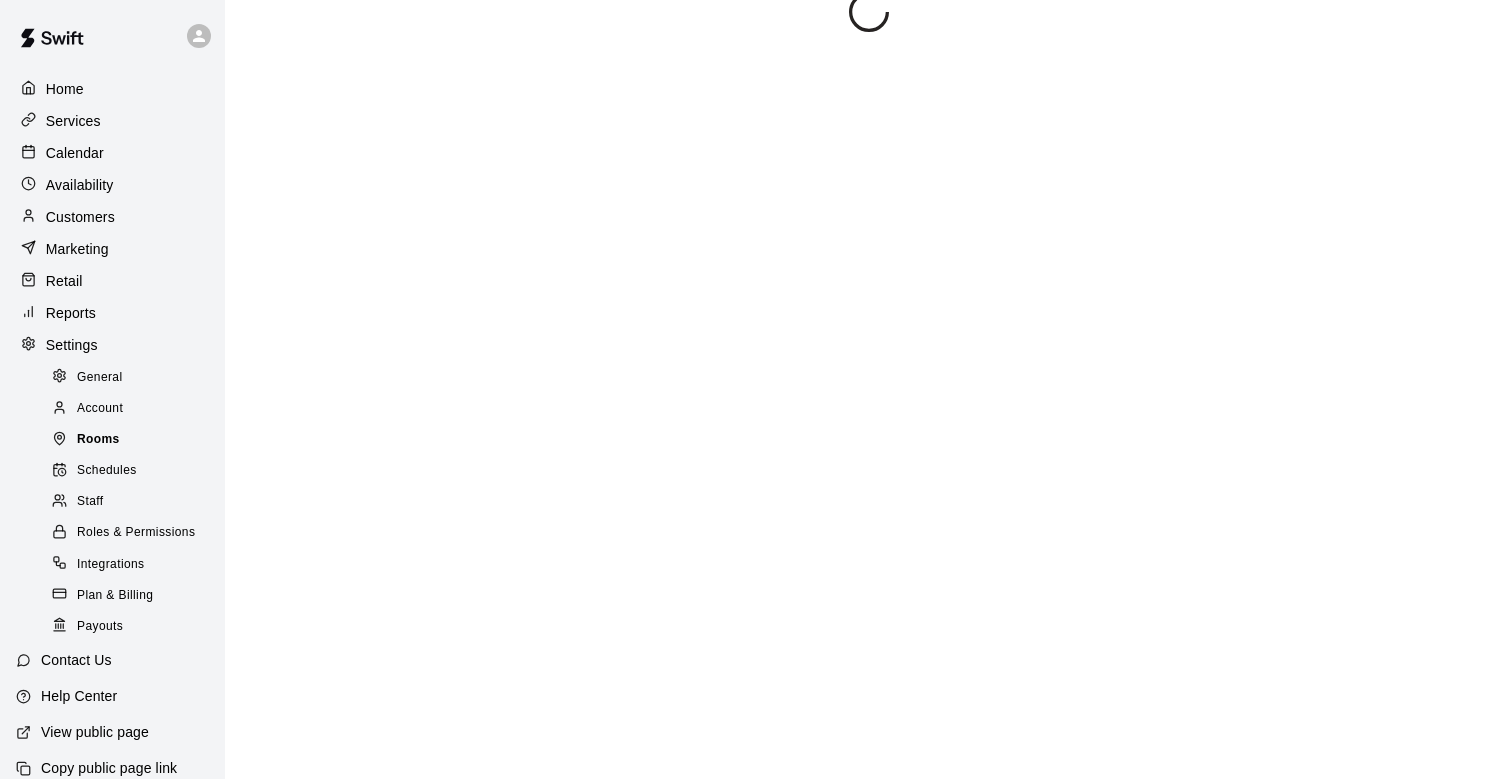 scroll, scrollTop: 0, scrollLeft: 0, axis: both 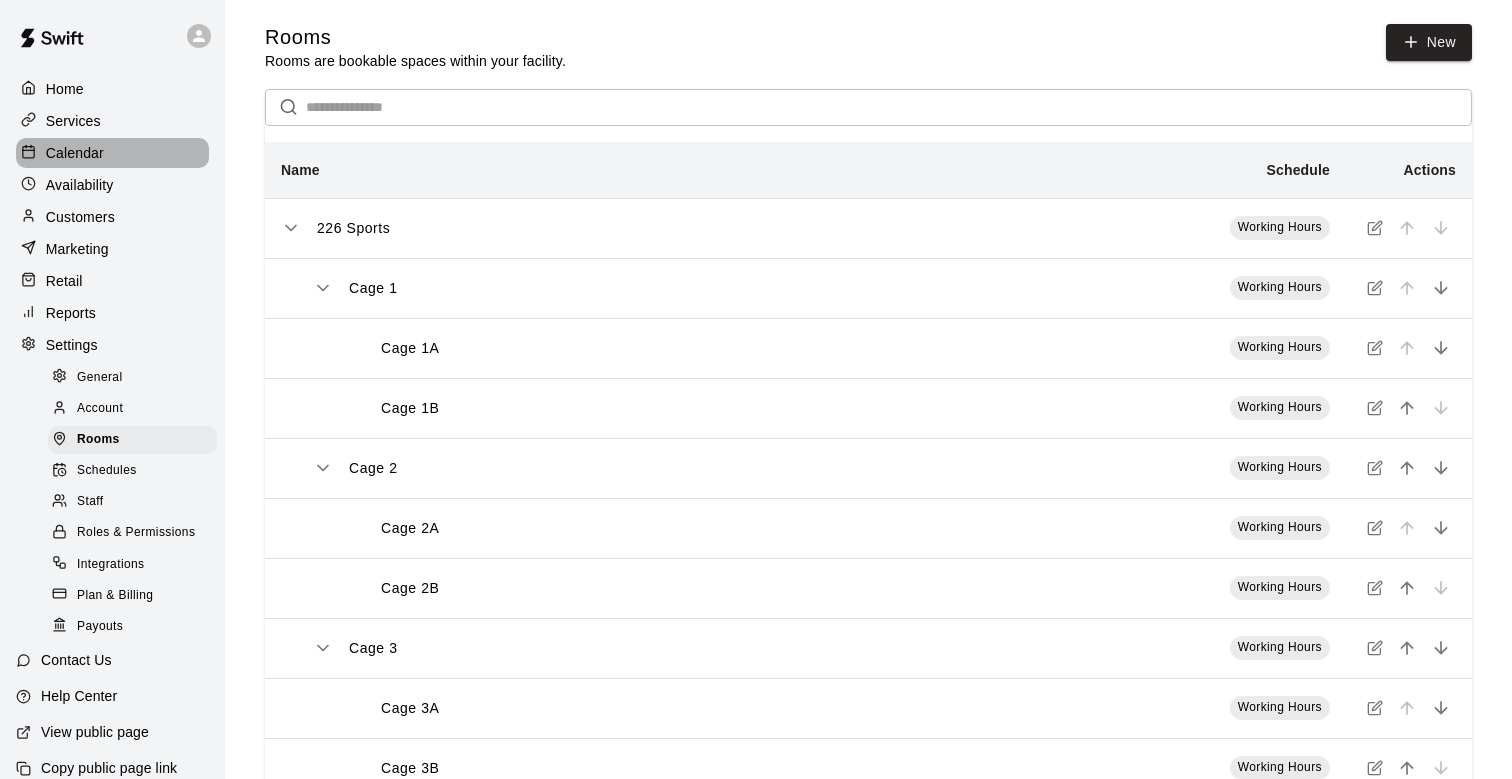 click on "Calendar" at bounding box center (112, 153) 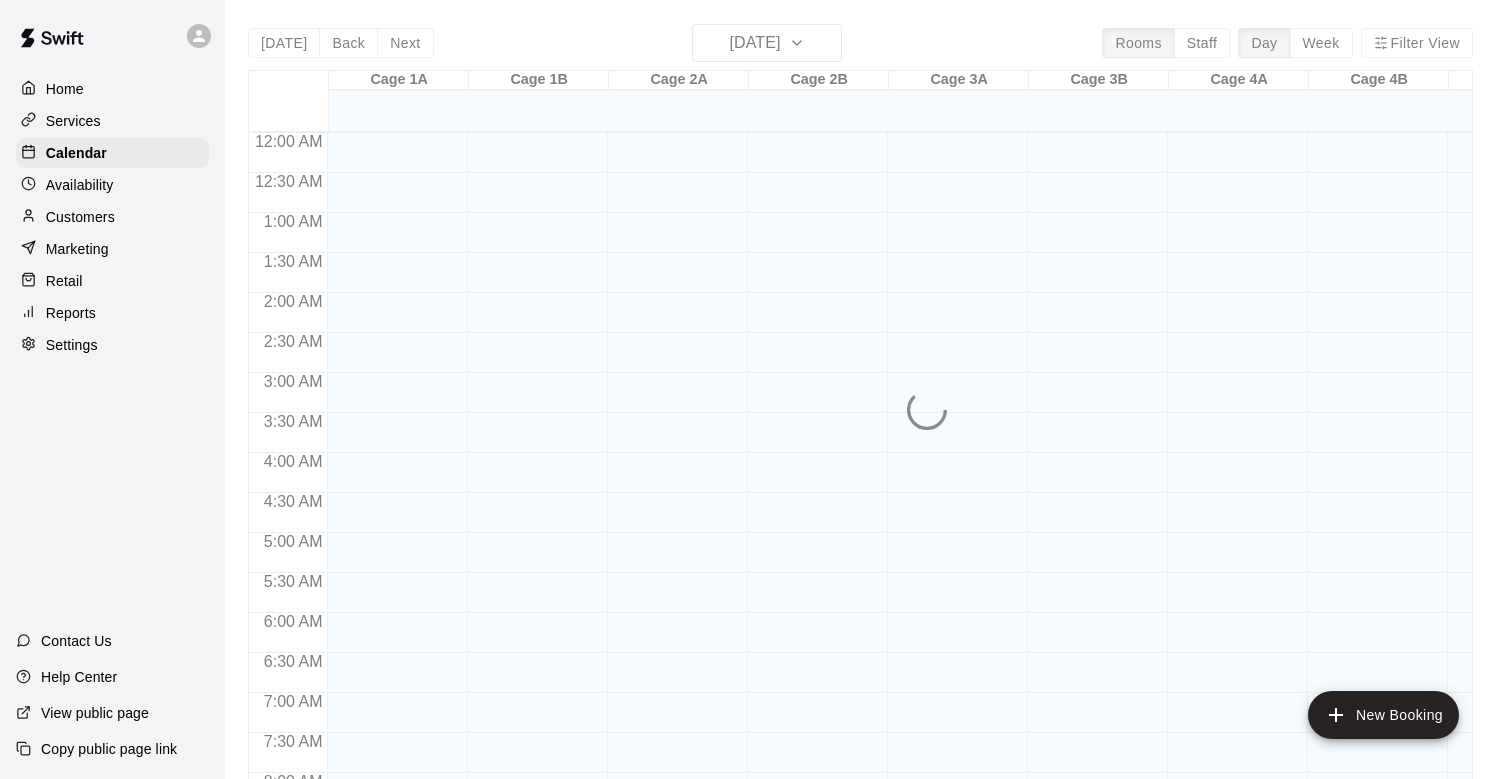 scroll, scrollTop: 1192, scrollLeft: 0, axis: vertical 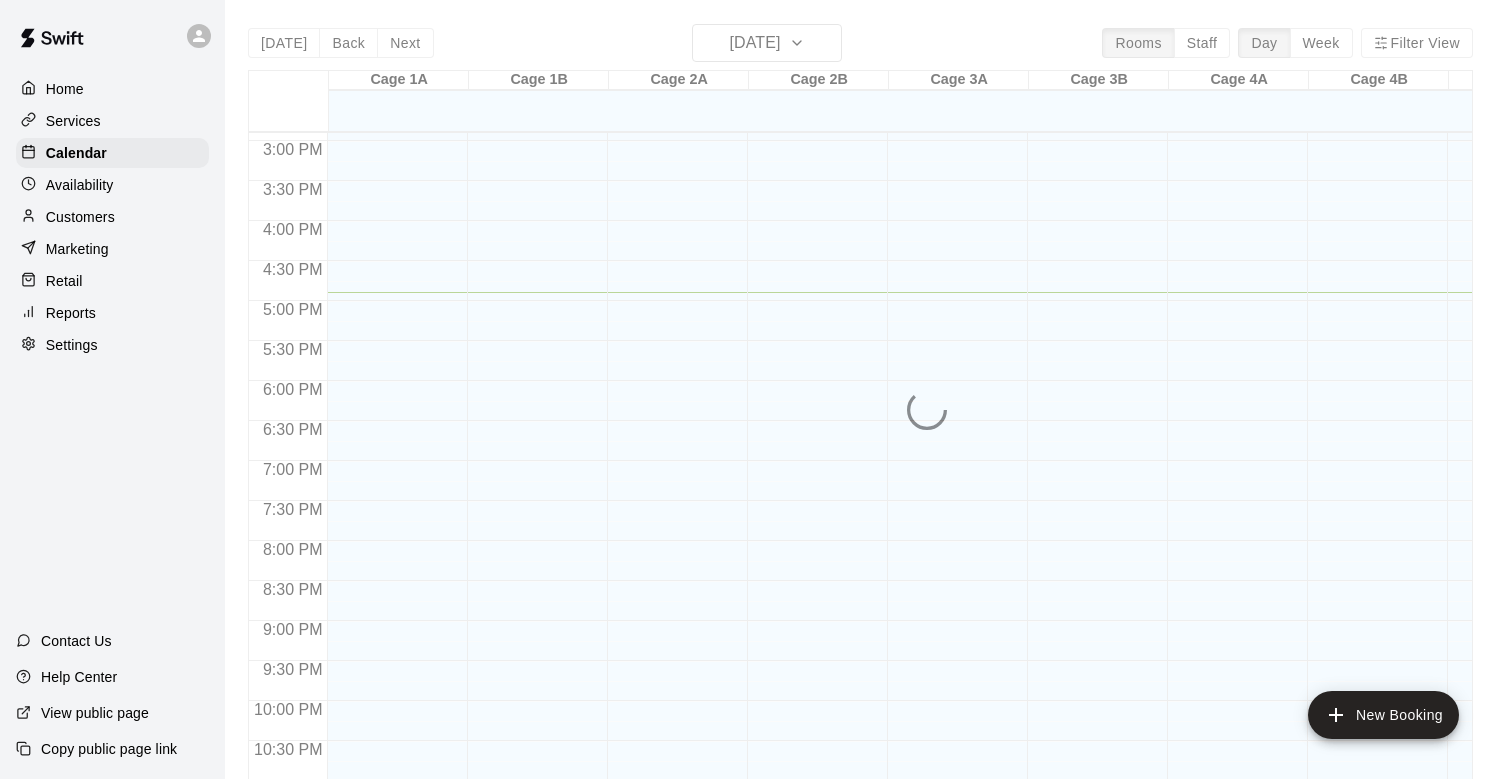 click on "Services" at bounding box center (112, 121) 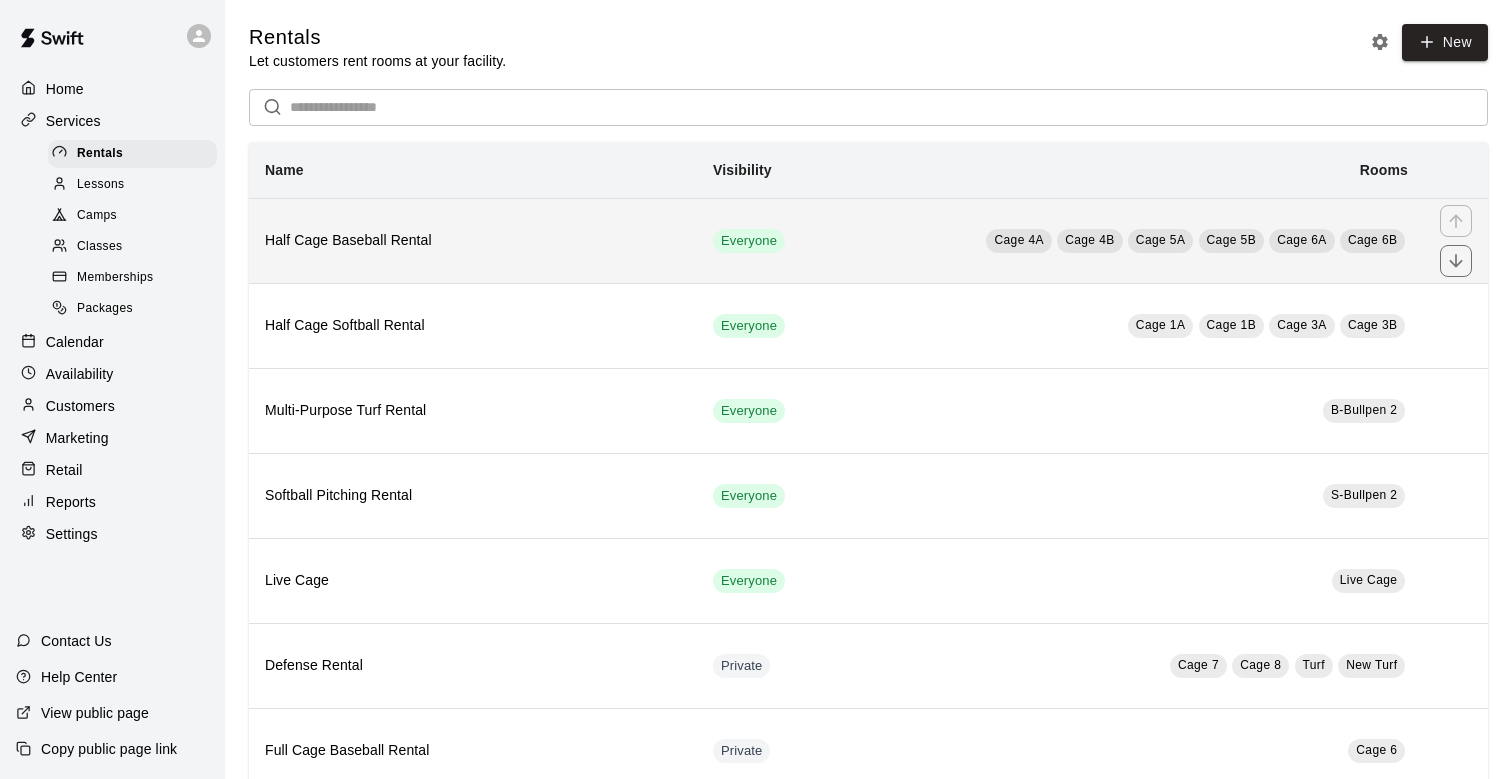click on "Half Cage Baseball Rental" at bounding box center [473, 240] 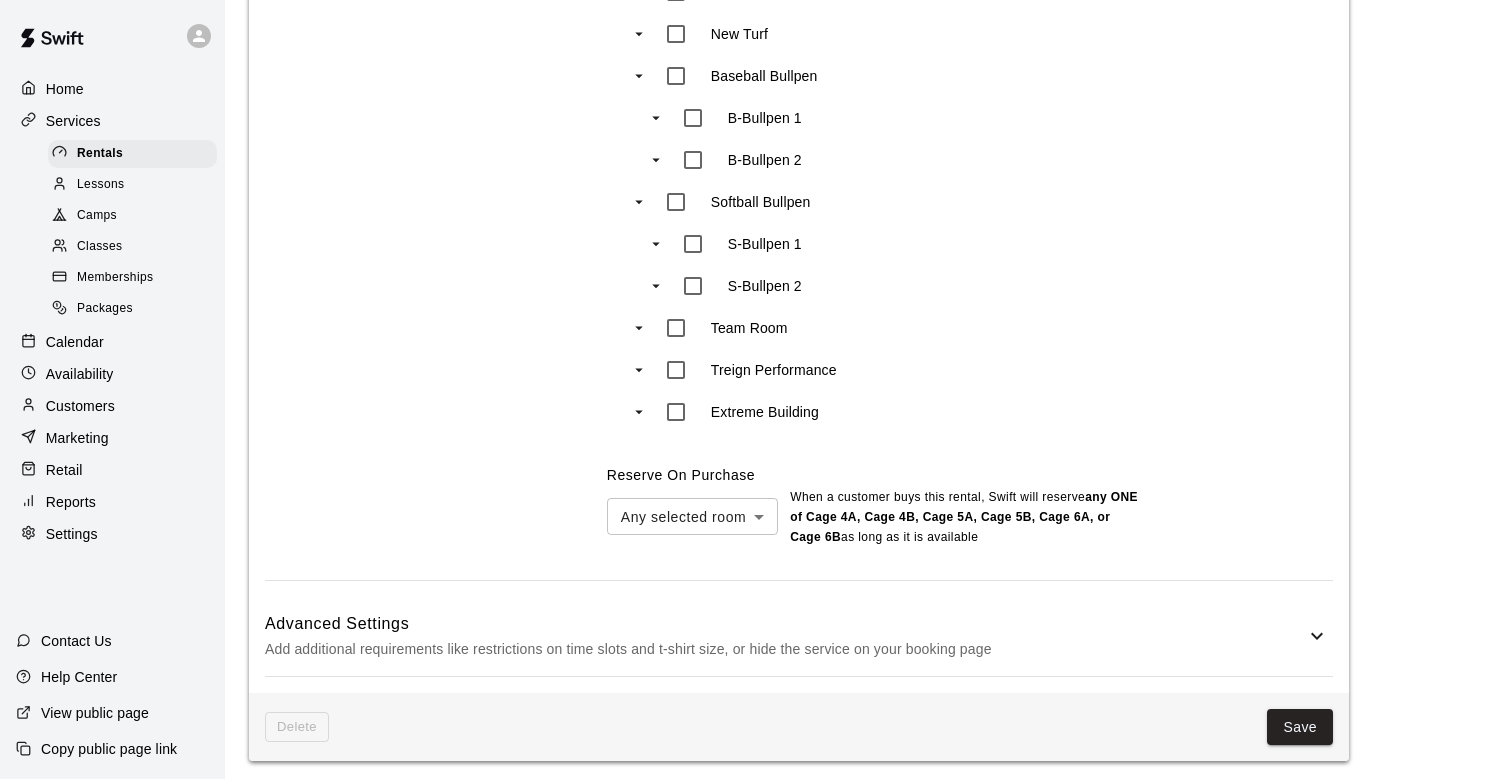 click on "Advanced Settings" at bounding box center [785, 624] 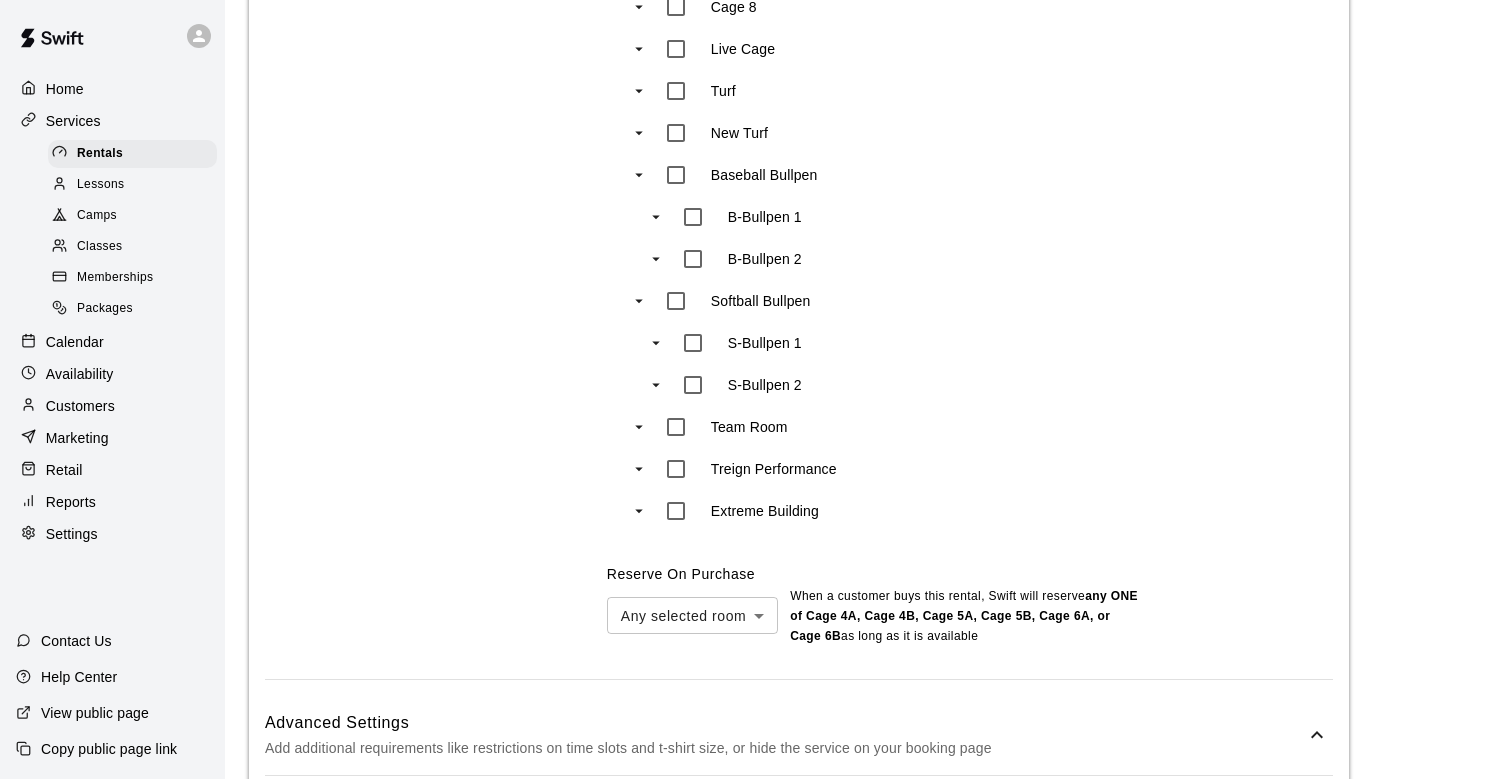 scroll, scrollTop: 1971, scrollLeft: 0, axis: vertical 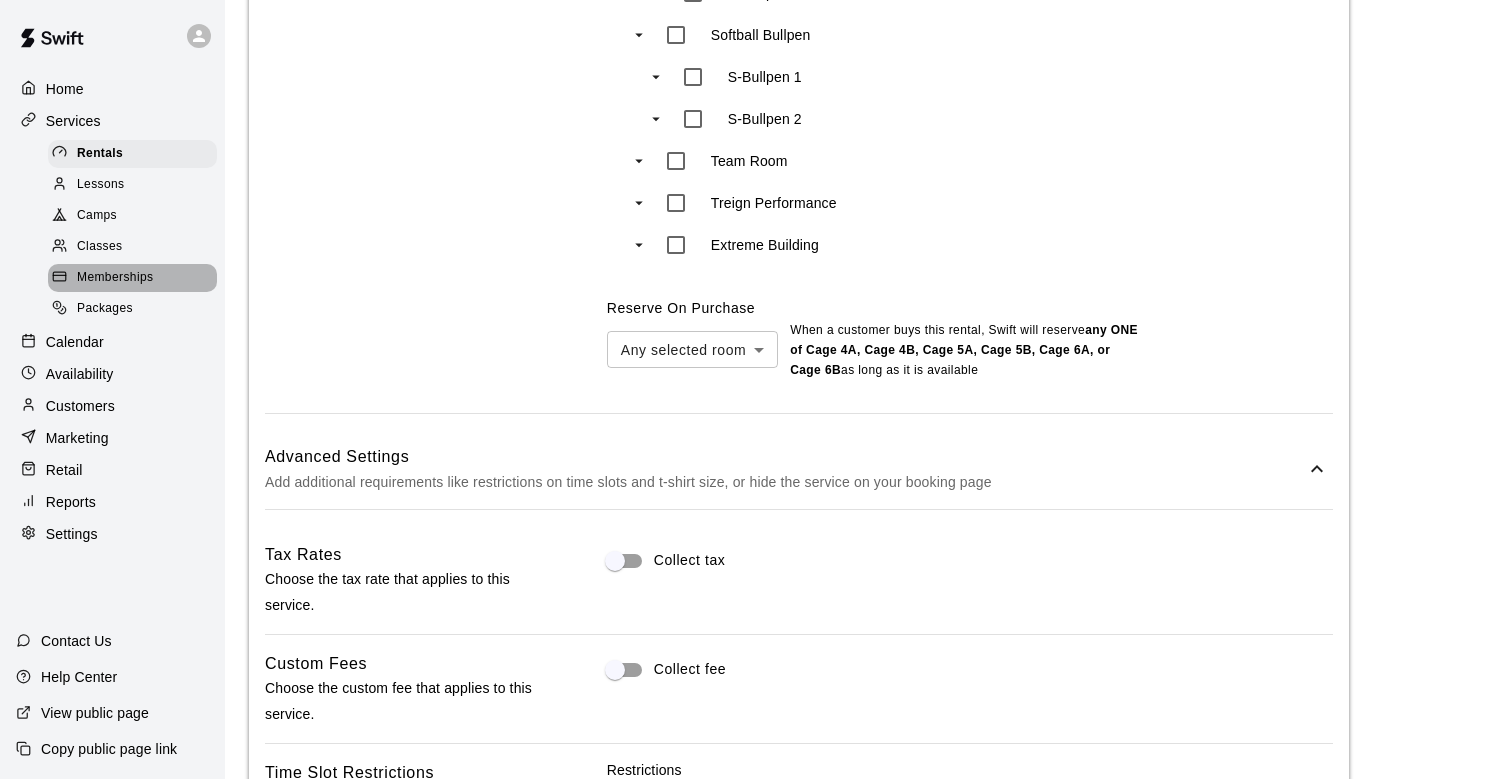 click on "Memberships" at bounding box center [132, 278] 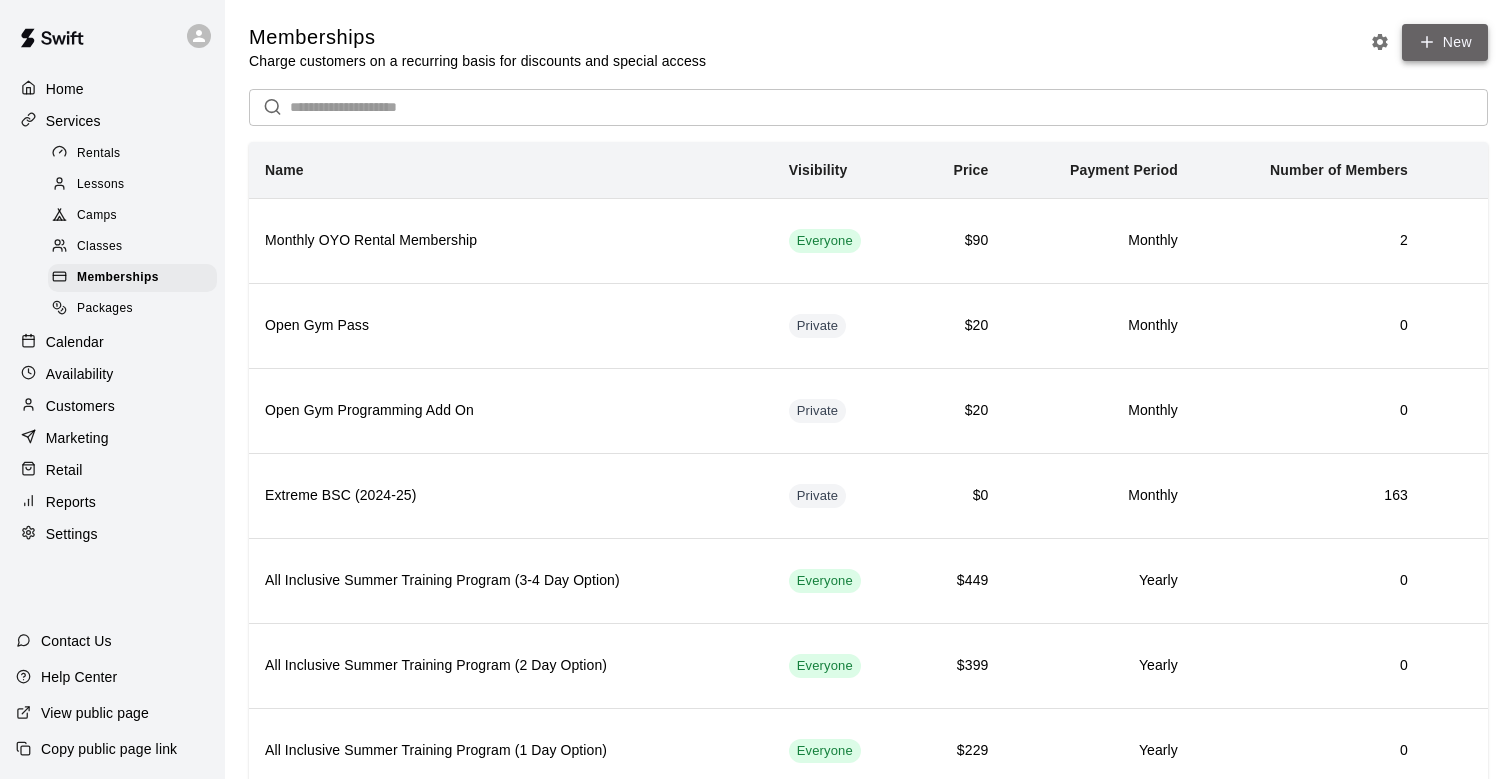 click 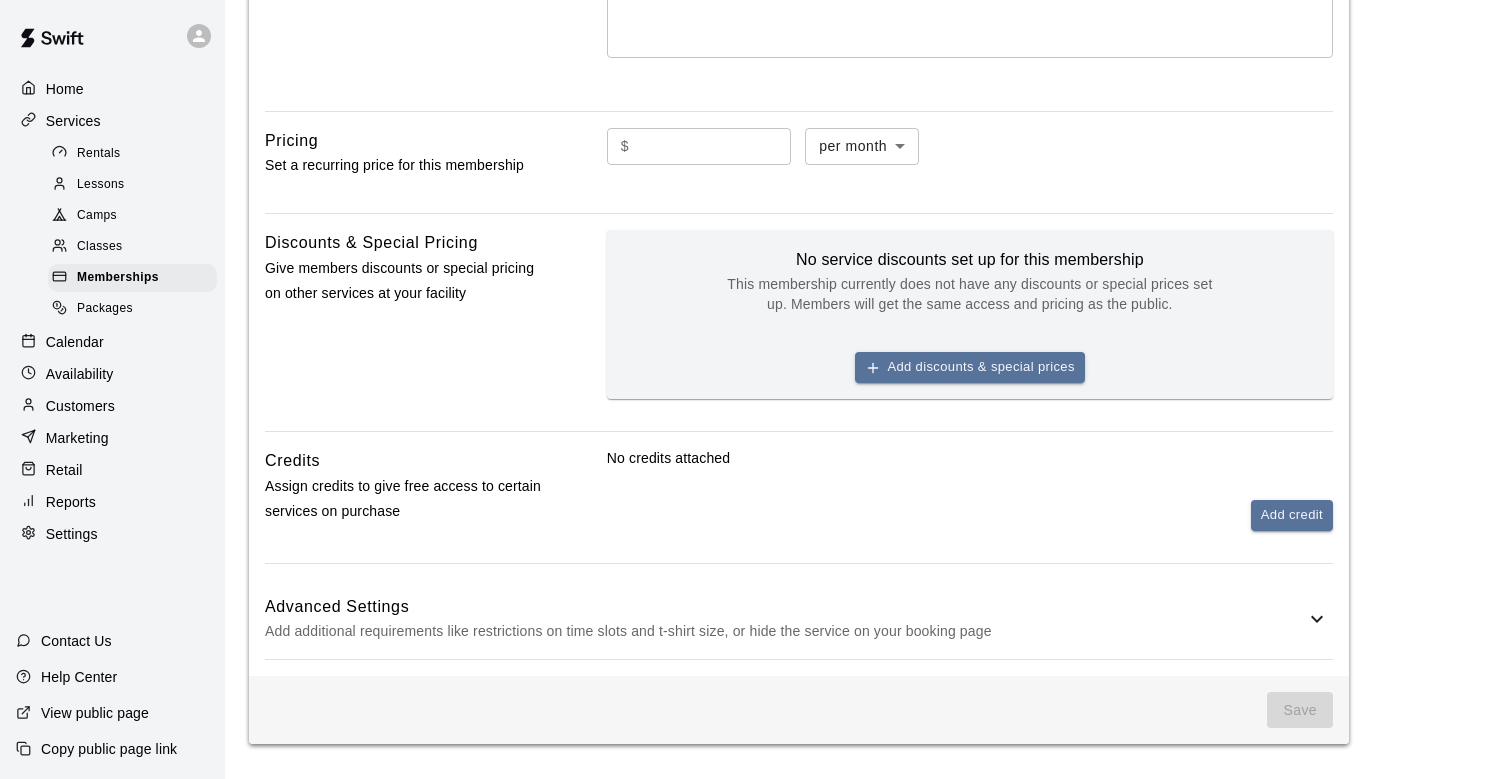 click on "Advanced Settings Add additional requirements like restrictions on time slots and t-shirt size, or hide the service on your booking page" at bounding box center [799, 619] 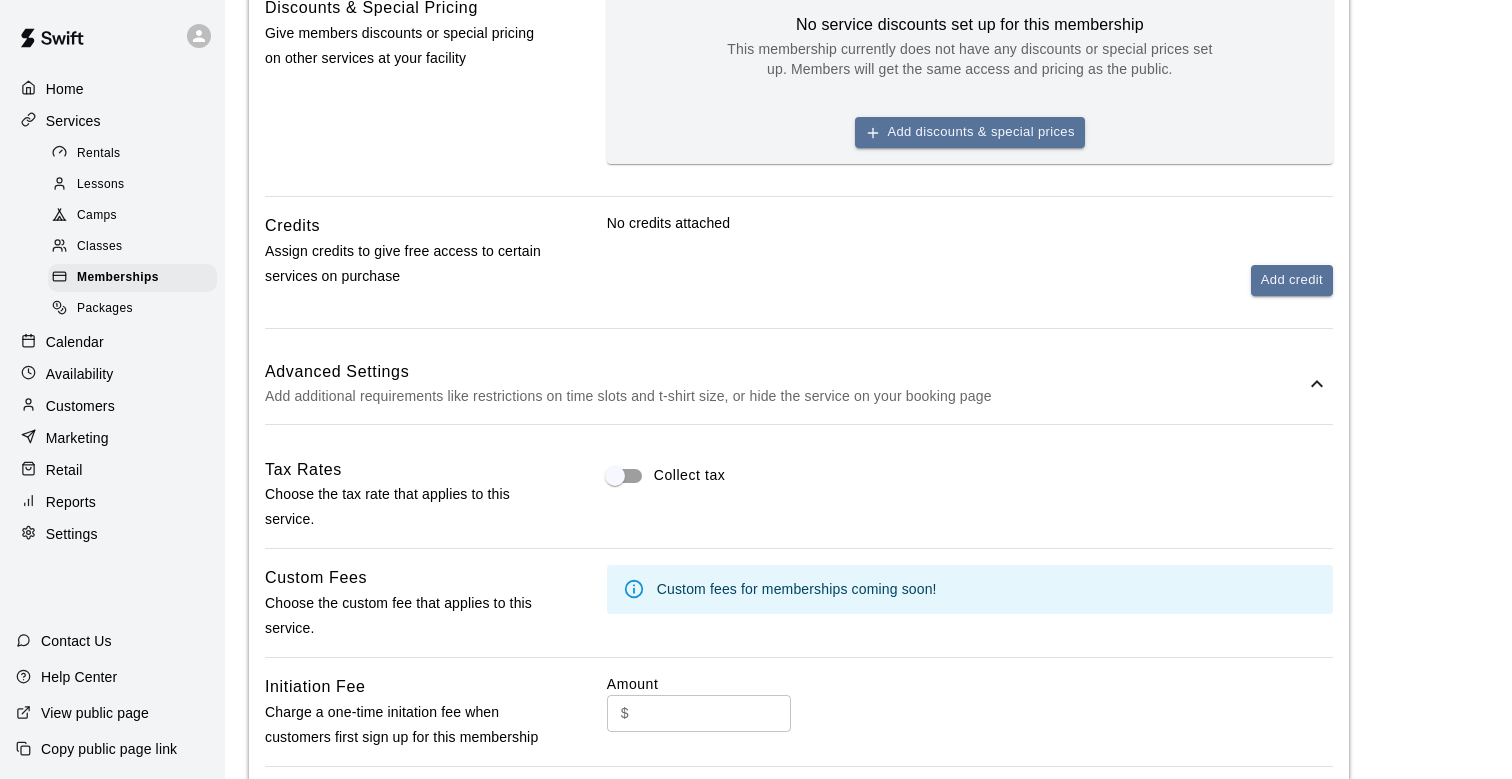 scroll, scrollTop: 664, scrollLeft: 0, axis: vertical 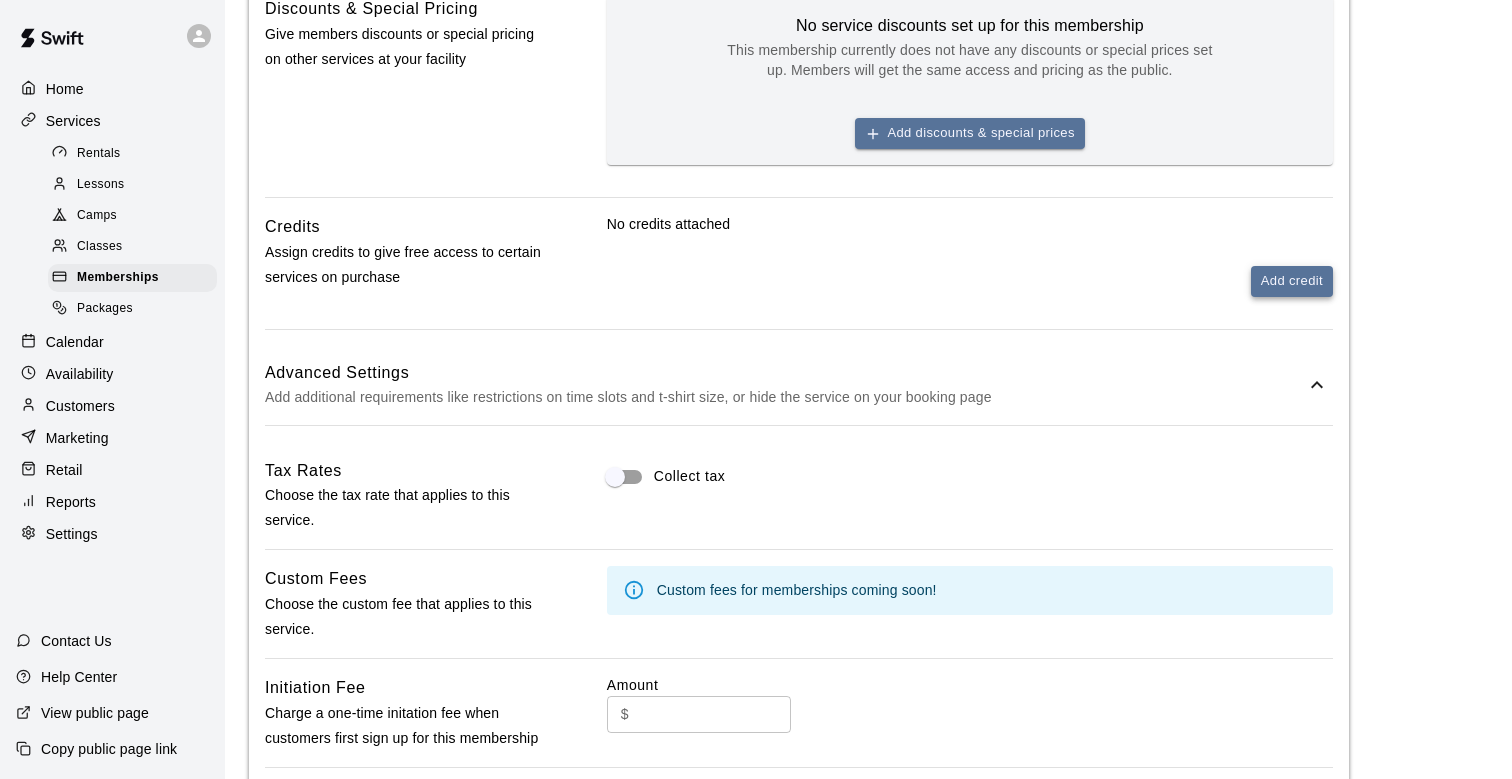 click on "Add credit" at bounding box center (1292, 281) 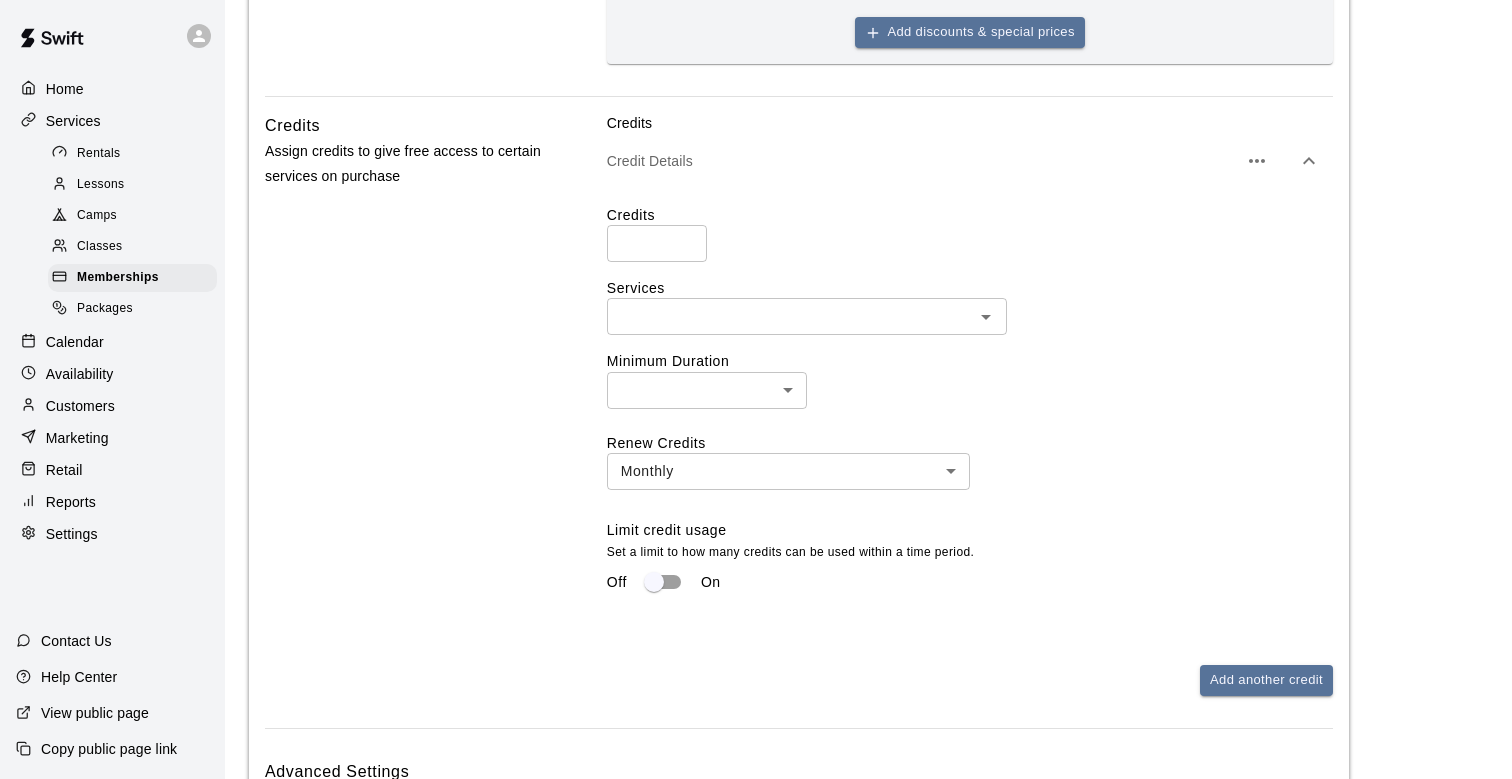 scroll, scrollTop: 707, scrollLeft: 0, axis: vertical 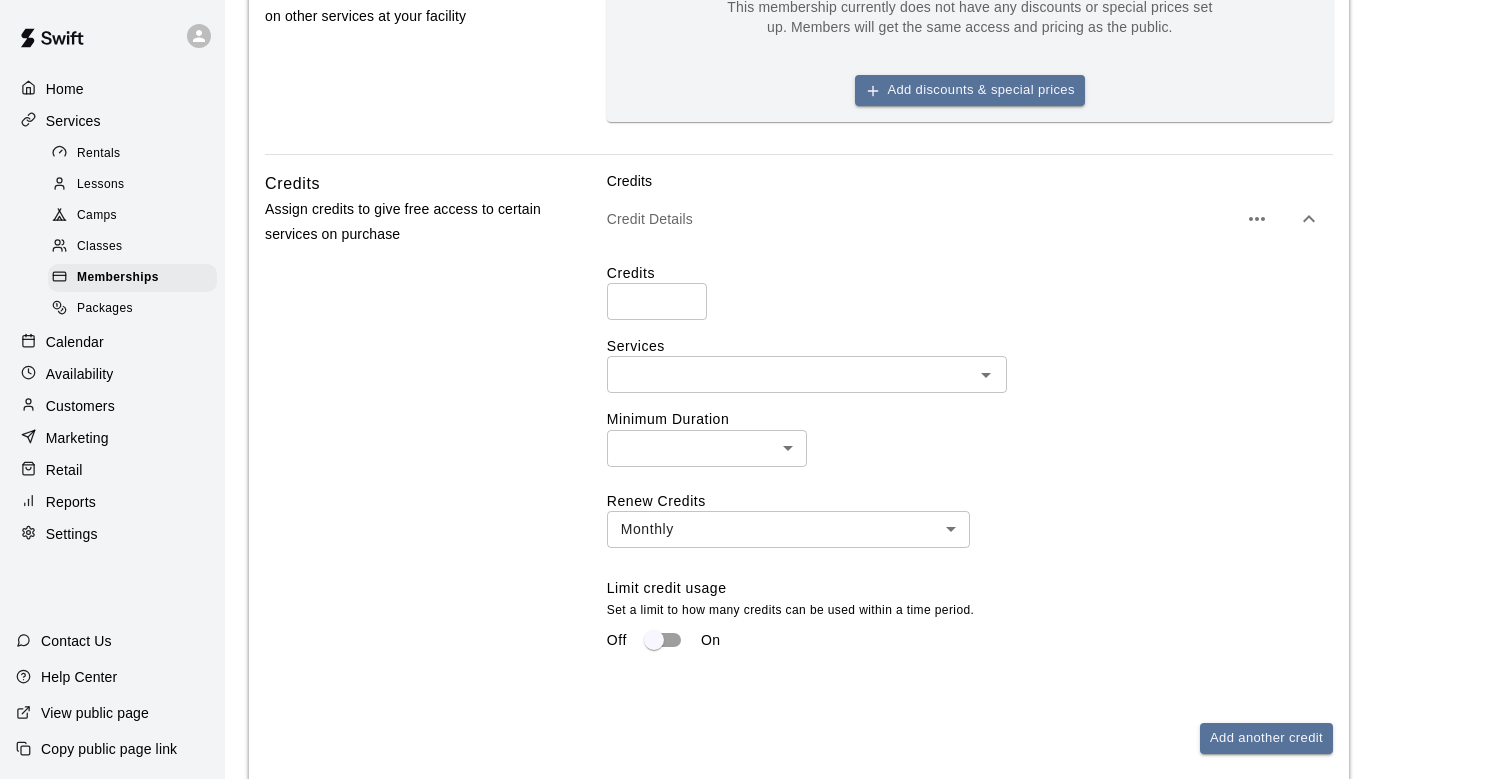 click on "Rentals" at bounding box center [132, 154] 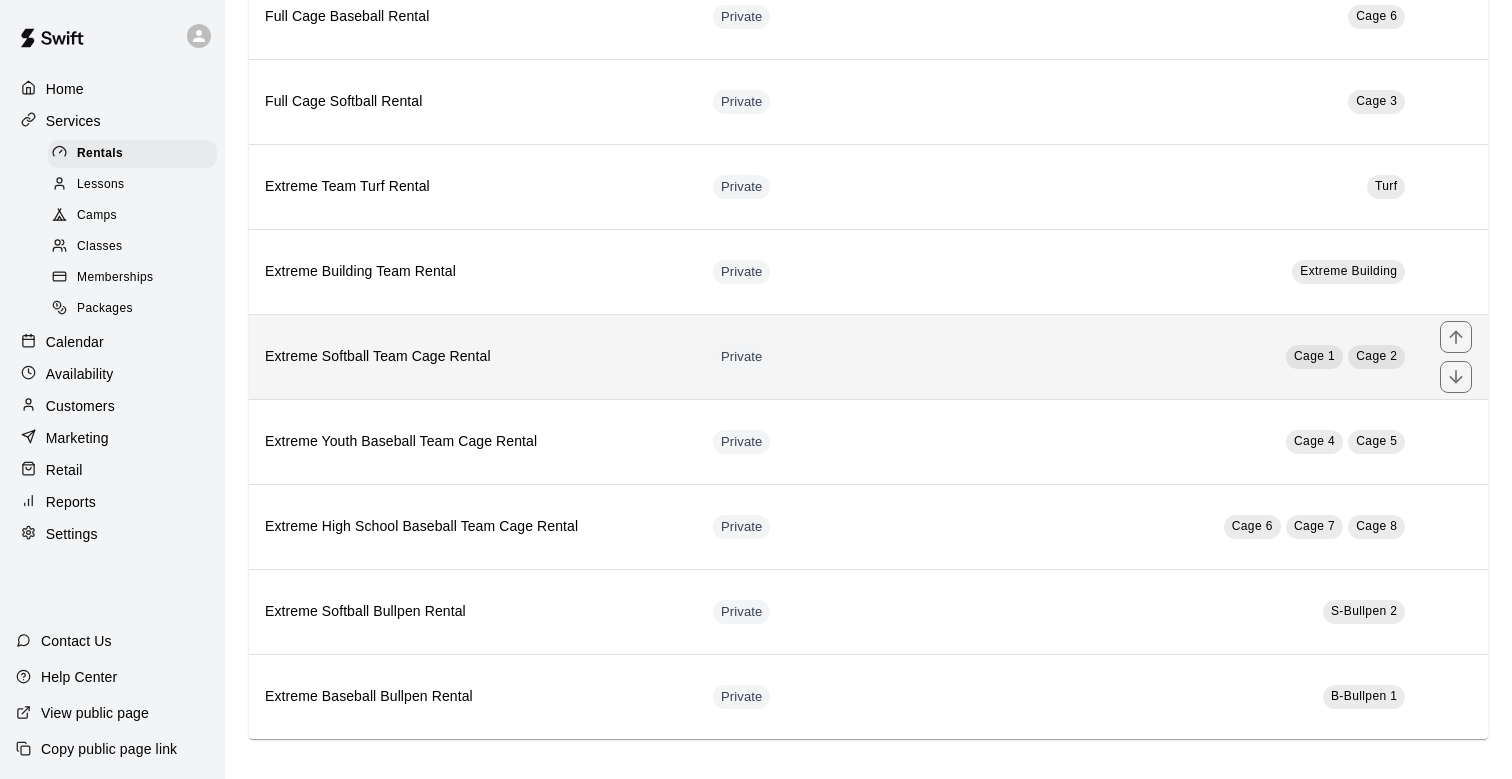 scroll, scrollTop: 733, scrollLeft: 0, axis: vertical 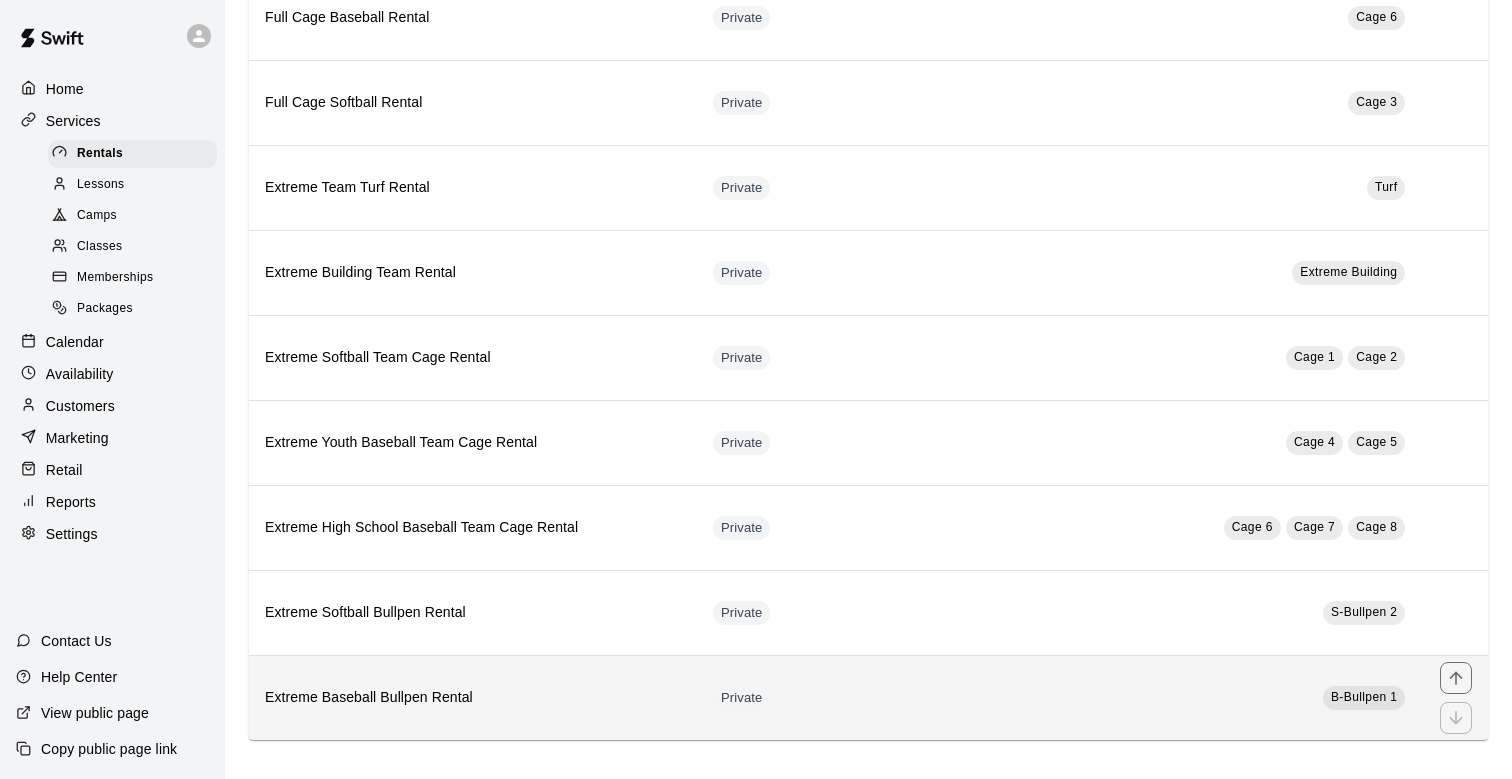 click on "Extreme Baseball Bullpen Rental" at bounding box center (473, 697) 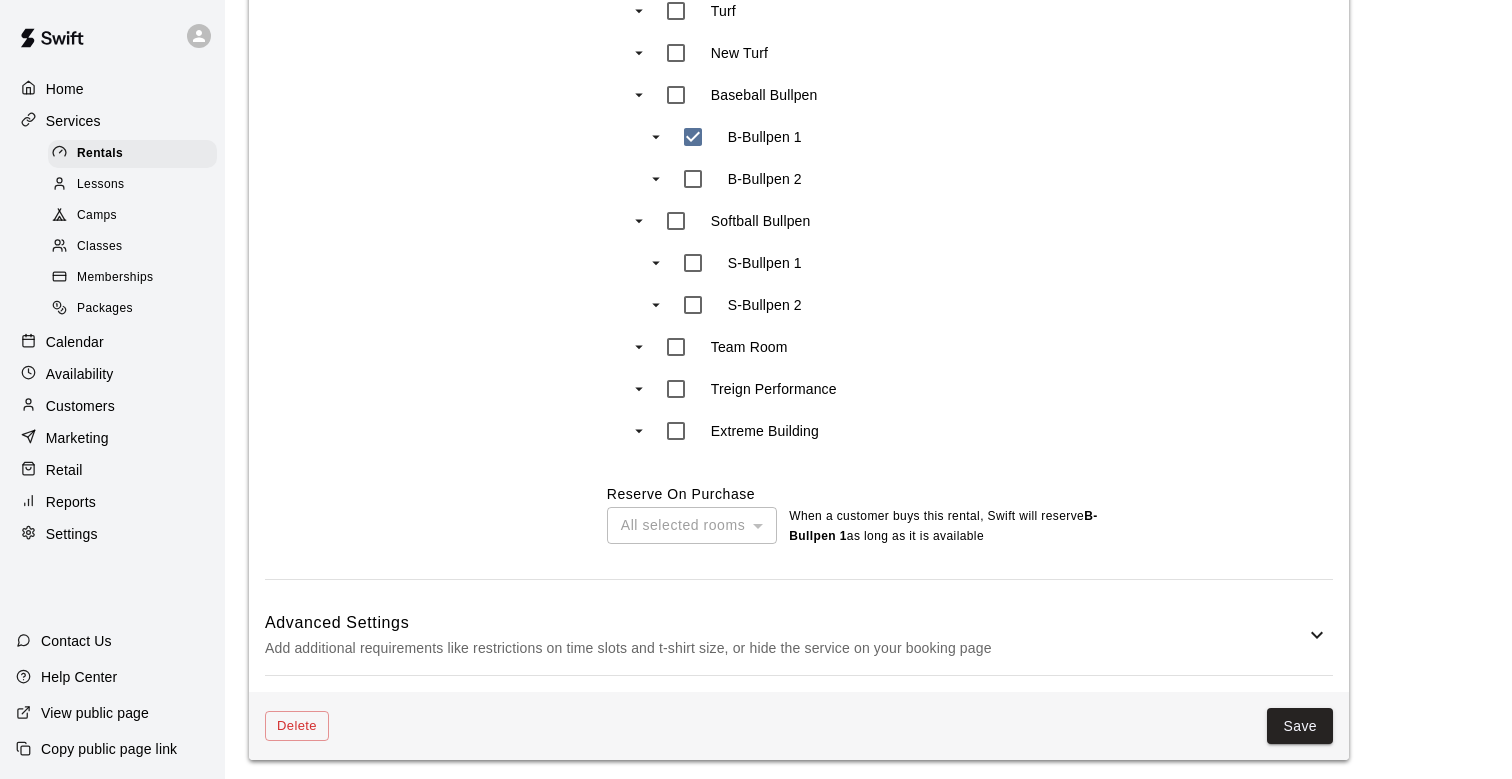 scroll, scrollTop: 1684, scrollLeft: 0, axis: vertical 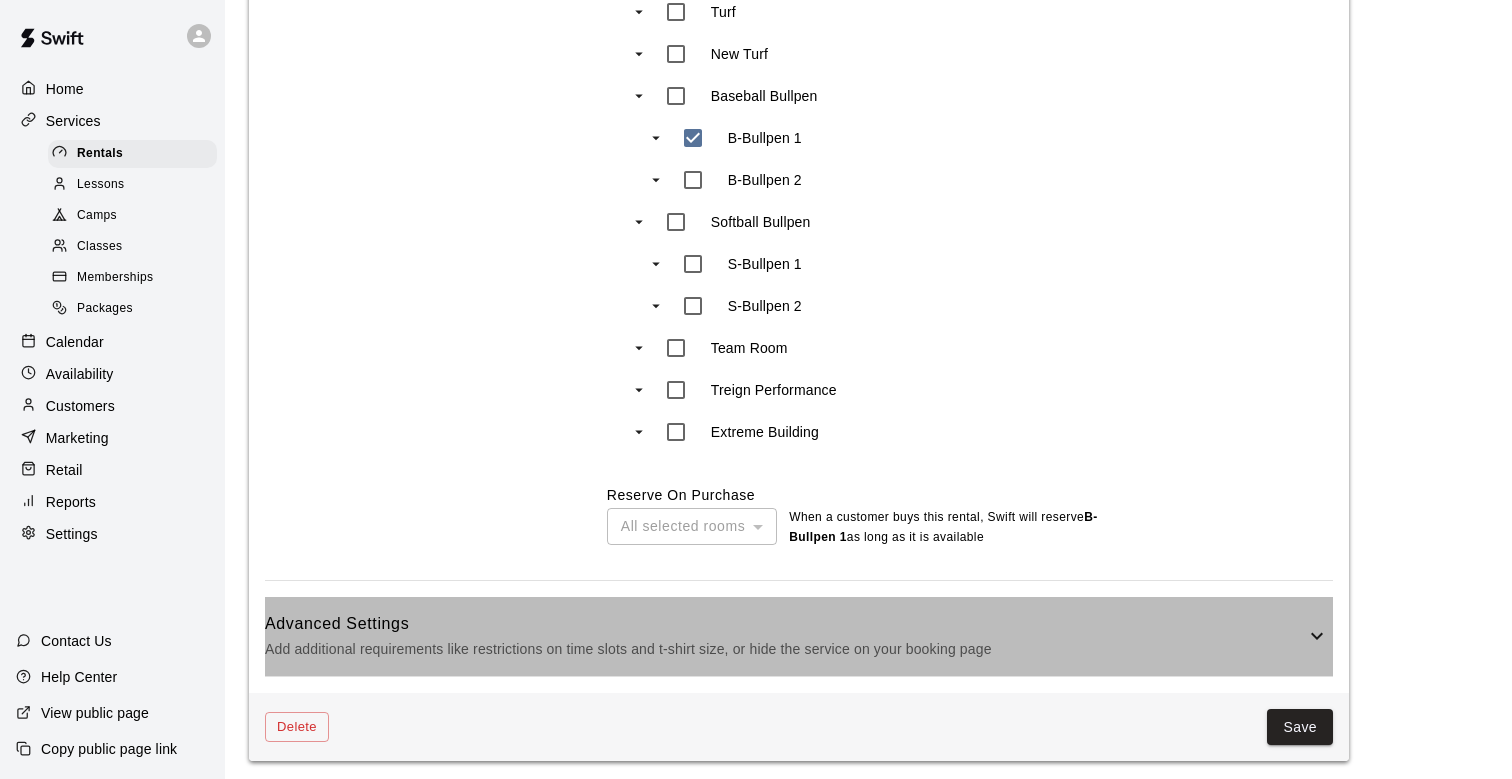 click on "Advanced Settings" at bounding box center (785, 624) 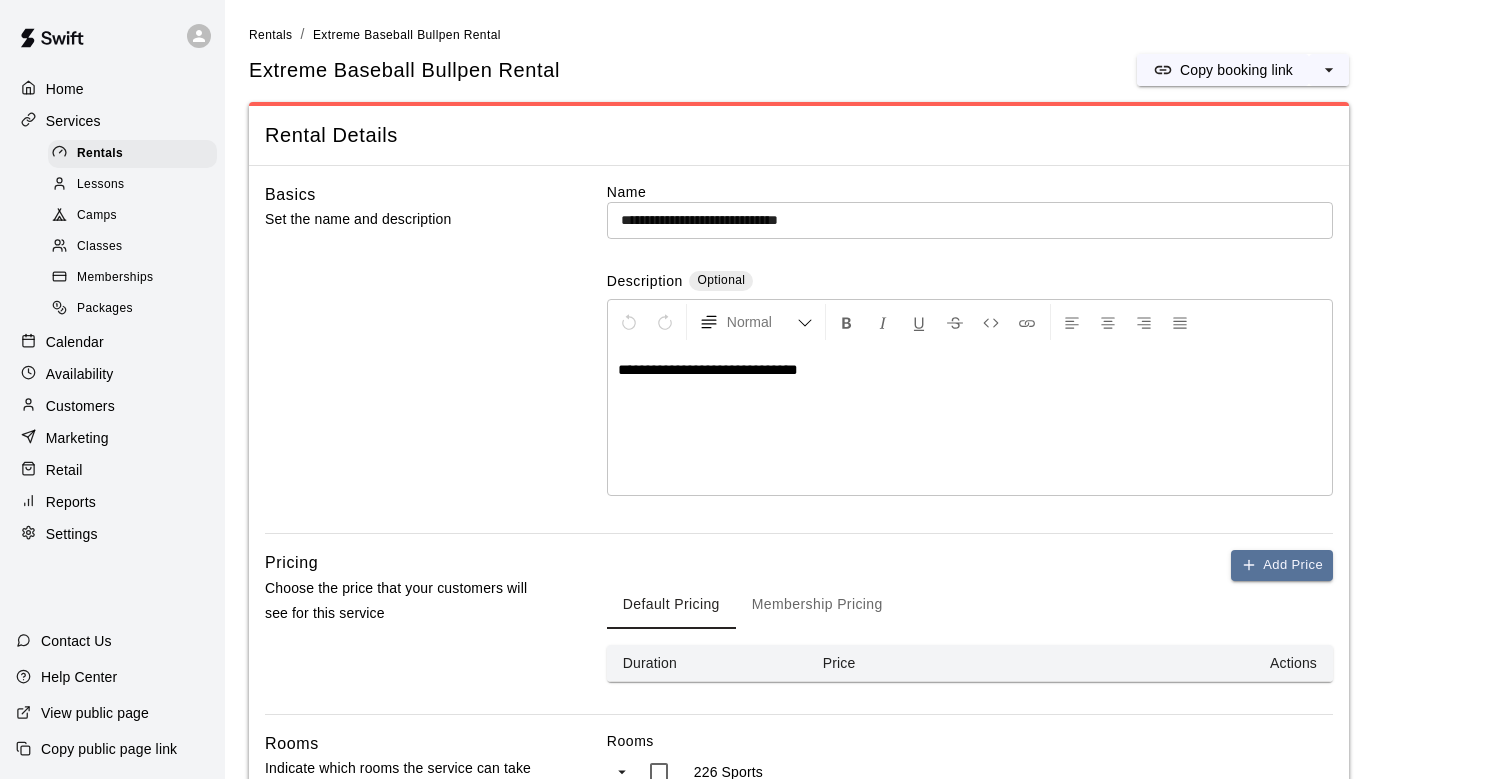 scroll, scrollTop: 0, scrollLeft: 0, axis: both 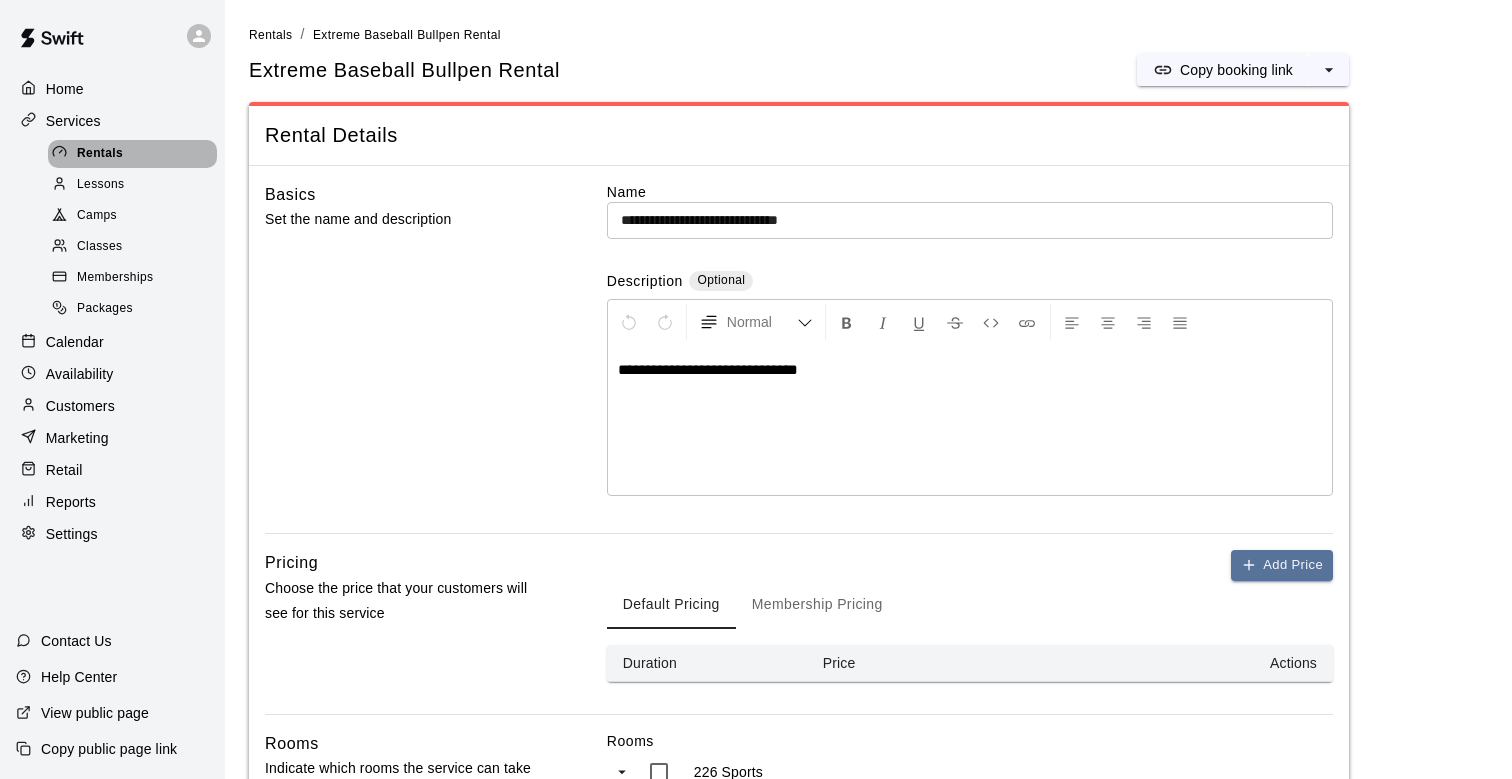 click on "Rentals" at bounding box center [100, 154] 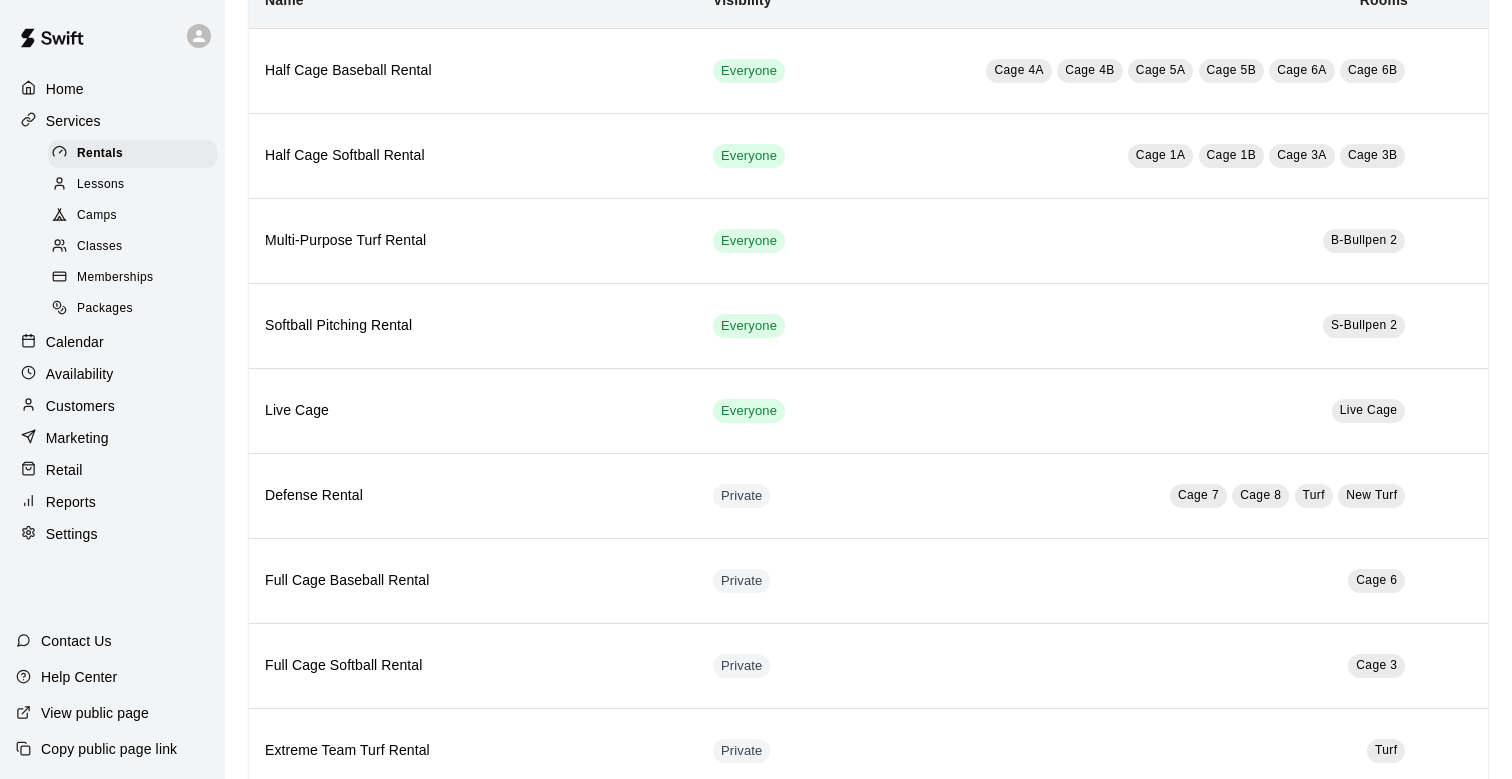 scroll, scrollTop: 66, scrollLeft: 0, axis: vertical 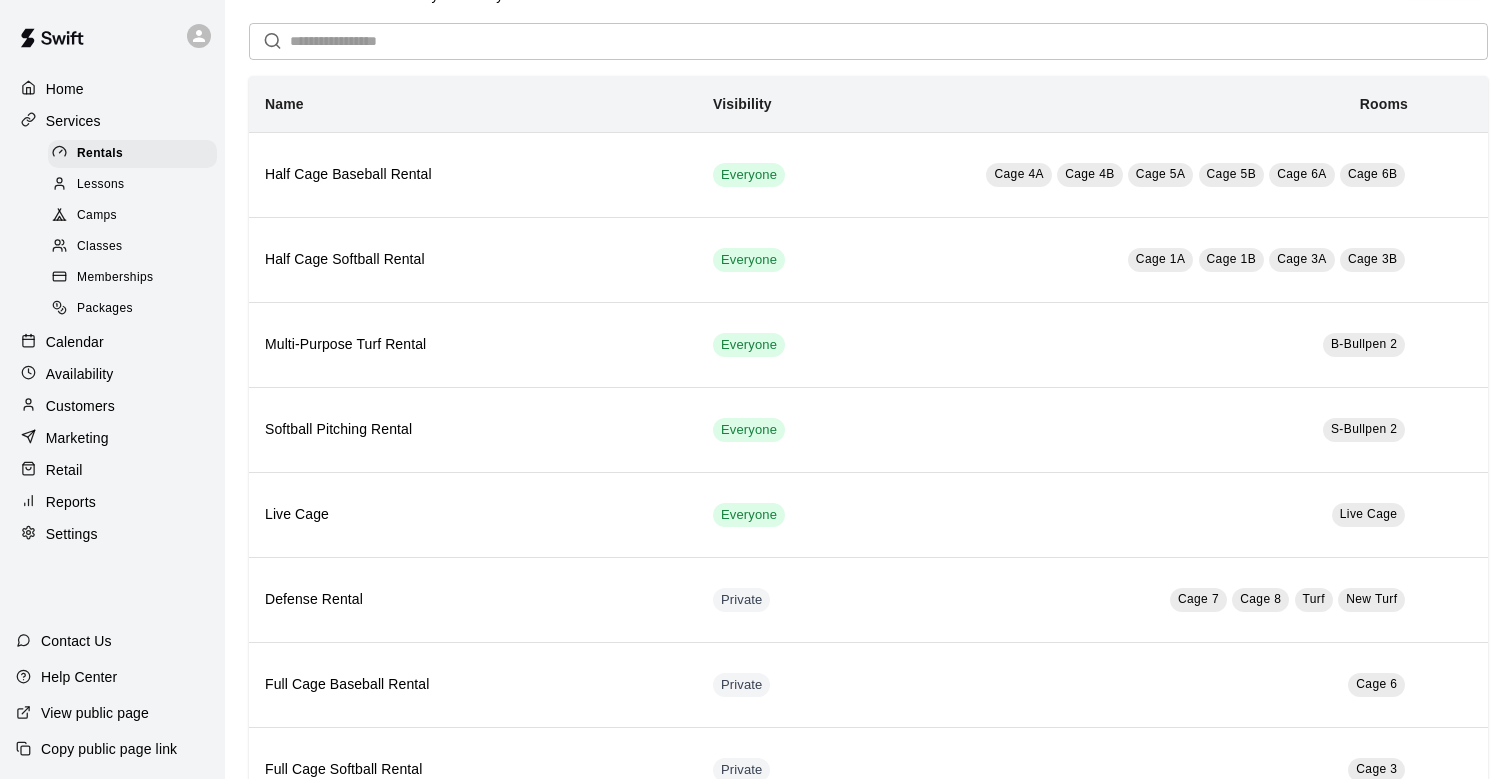 click on "Memberships" at bounding box center [132, 278] 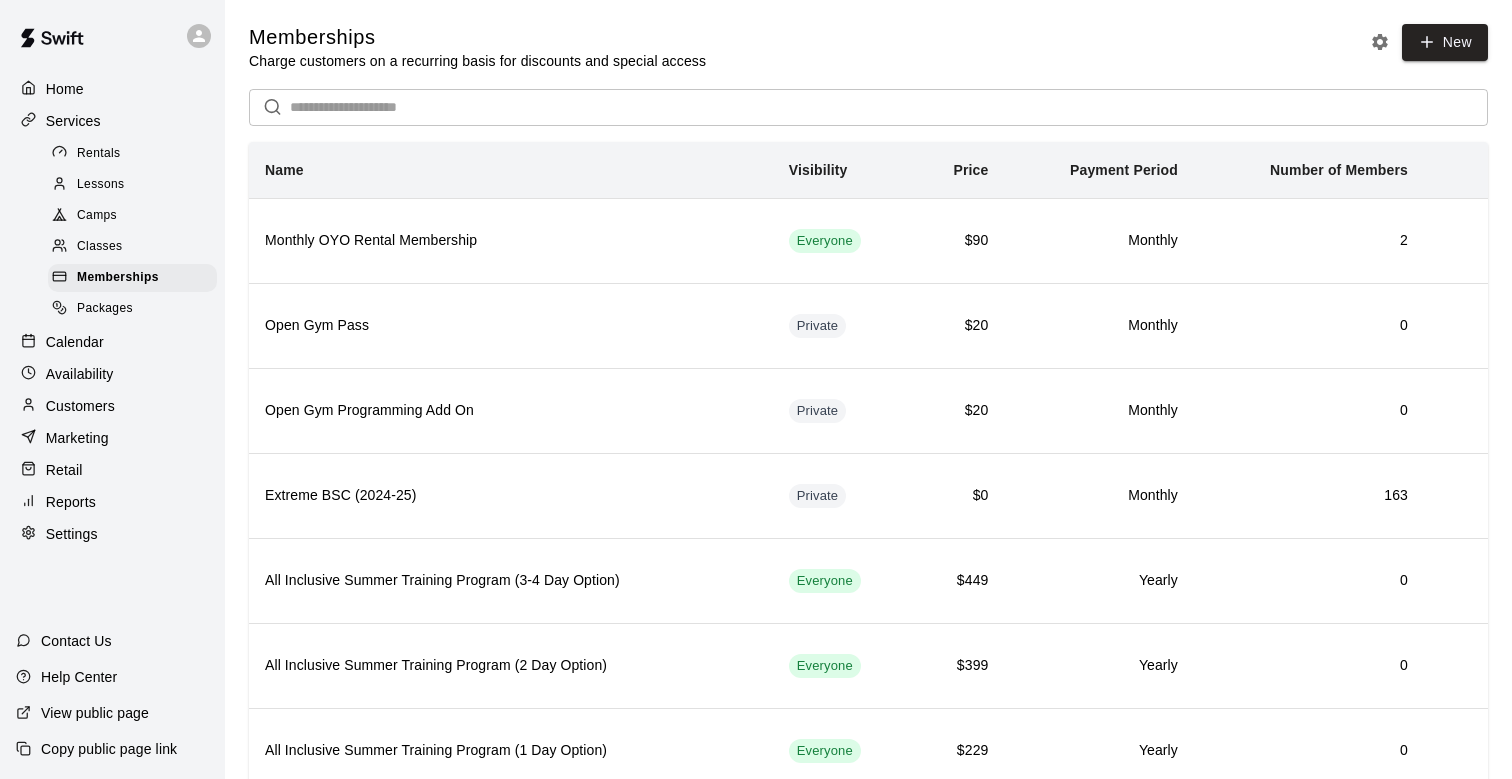 click on "Settings" at bounding box center (112, 534) 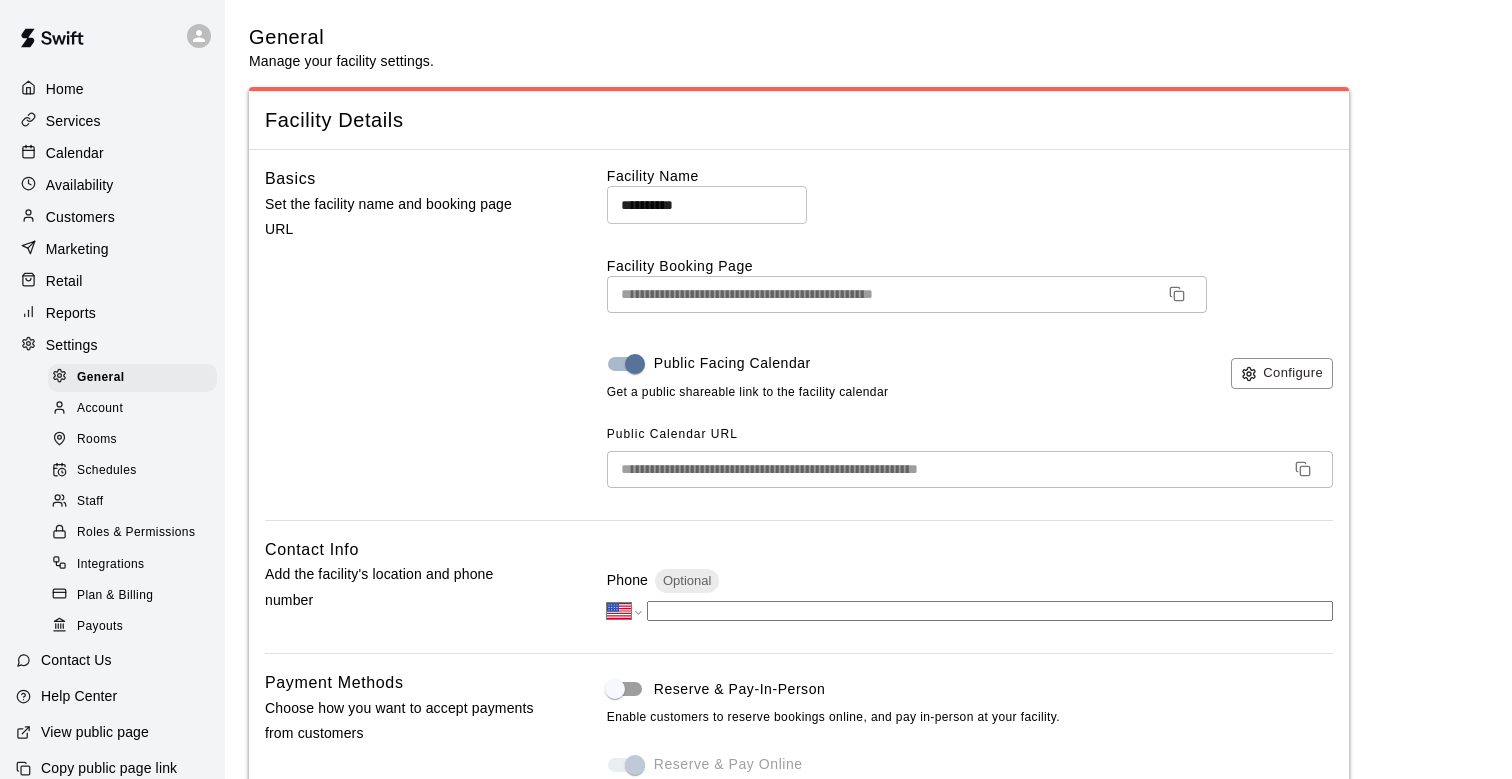 scroll, scrollTop: 3342, scrollLeft: 0, axis: vertical 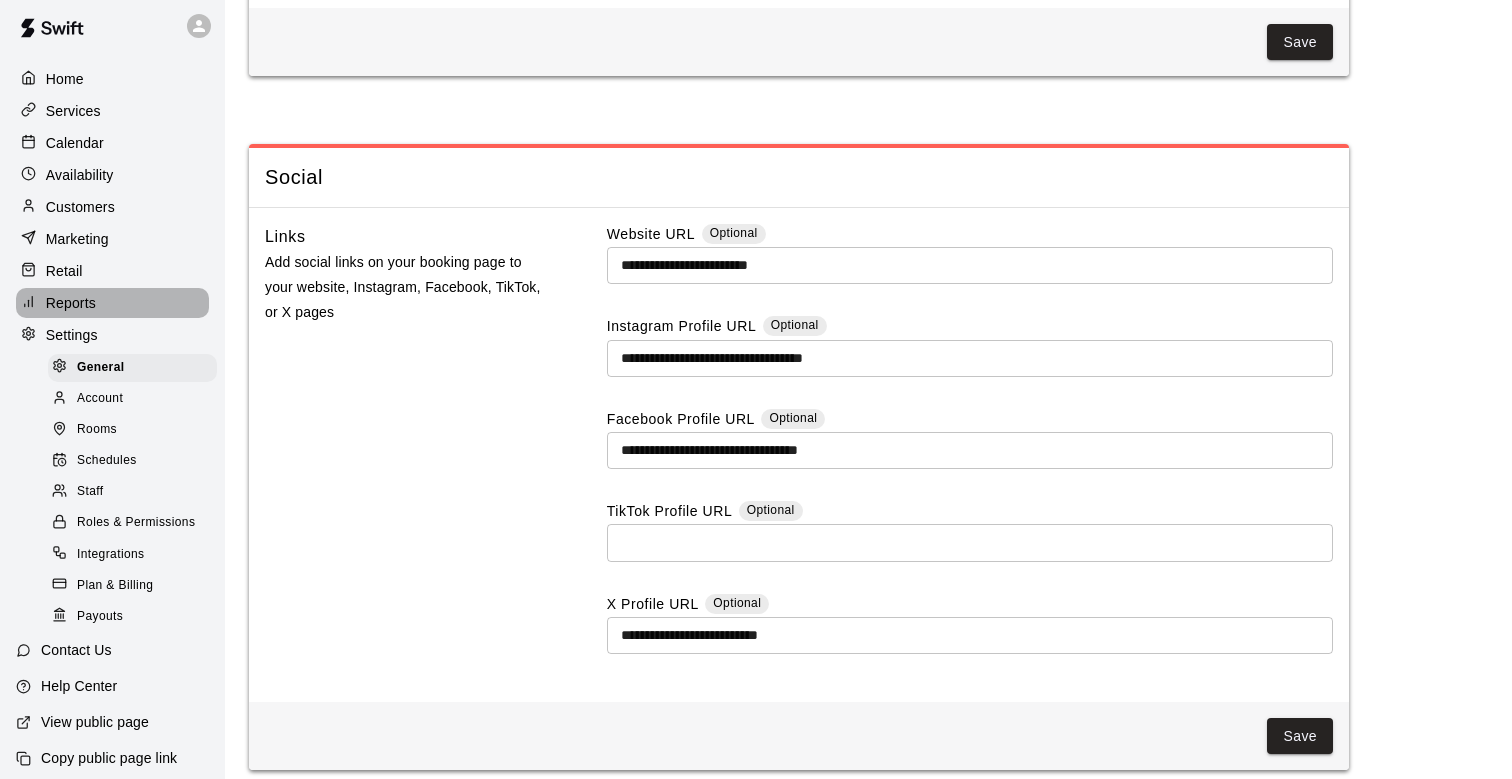 click on "Reports" at bounding box center (112, 303) 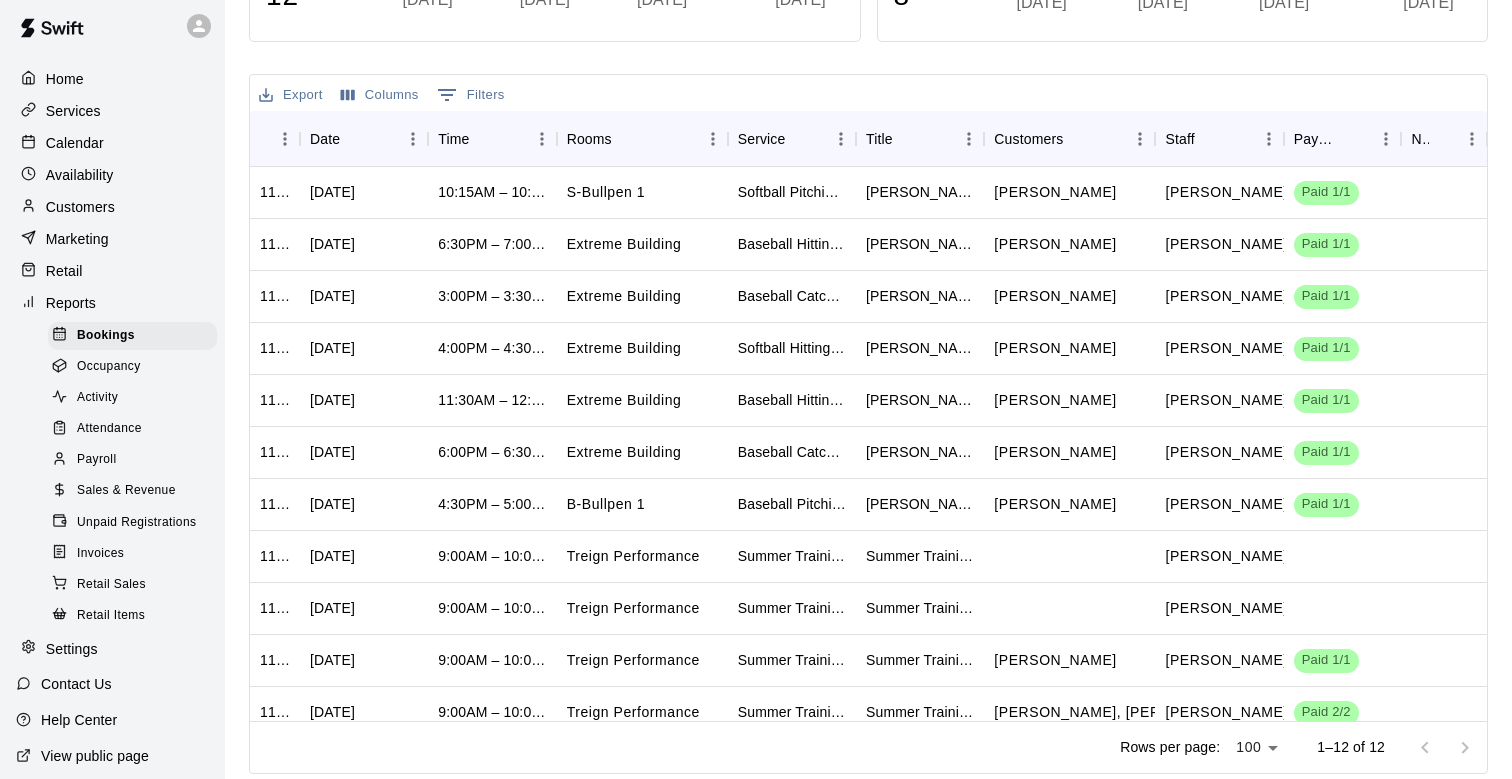 scroll, scrollTop: 438, scrollLeft: 0, axis: vertical 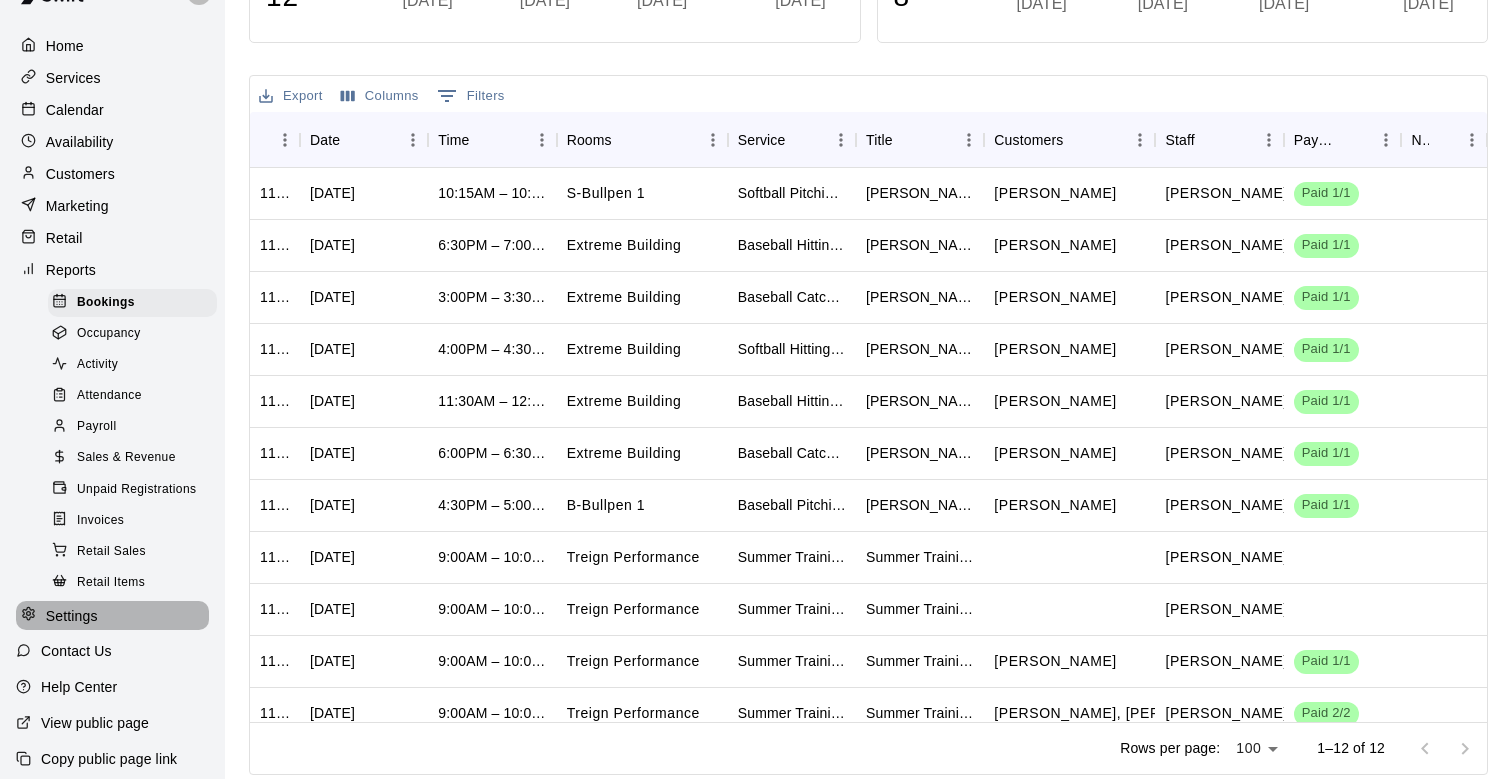 click on "Settings" at bounding box center (112, 616) 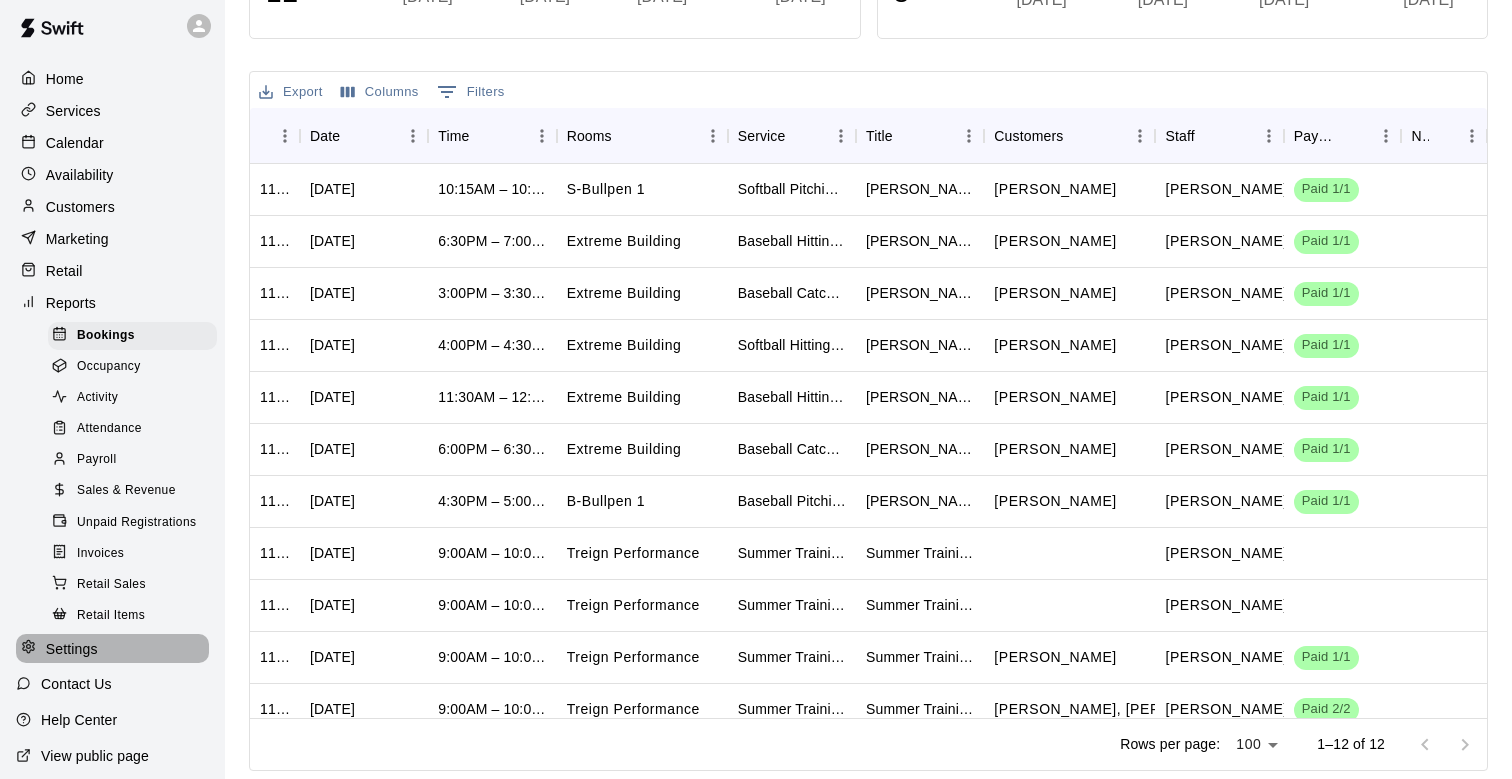 select on "**" 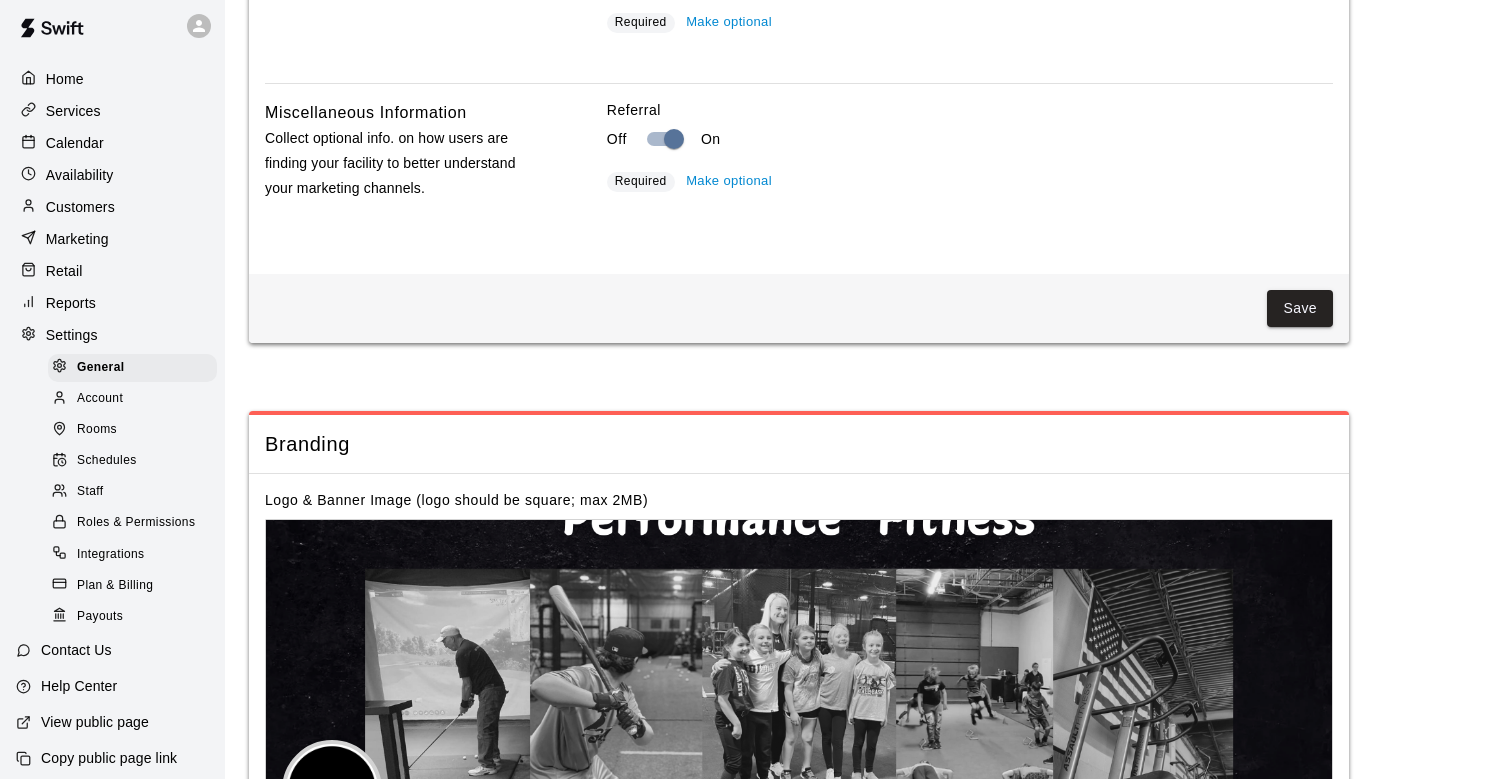 click on "Account" at bounding box center [132, 399] 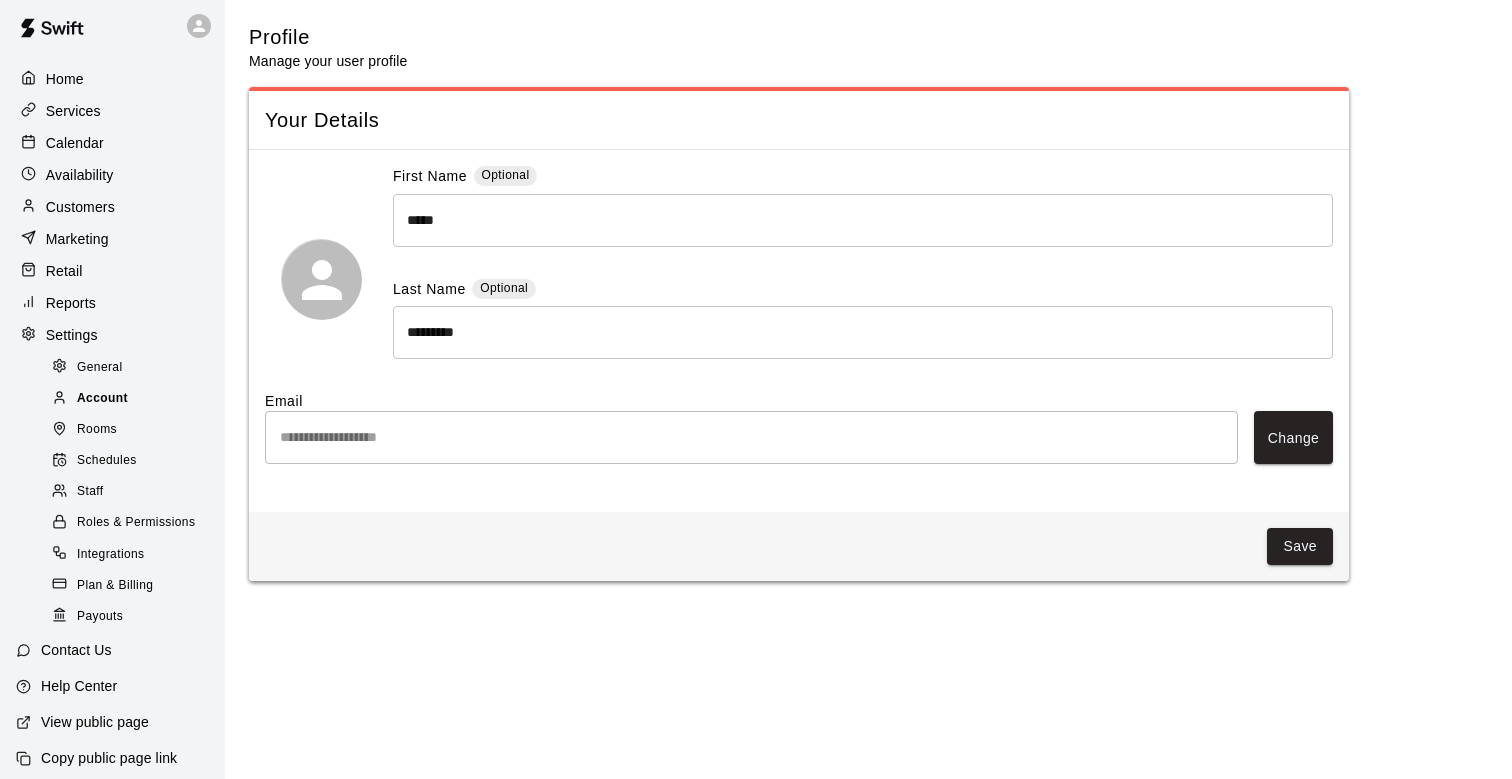 scroll, scrollTop: 0, scrollLeft: 0, axis: both 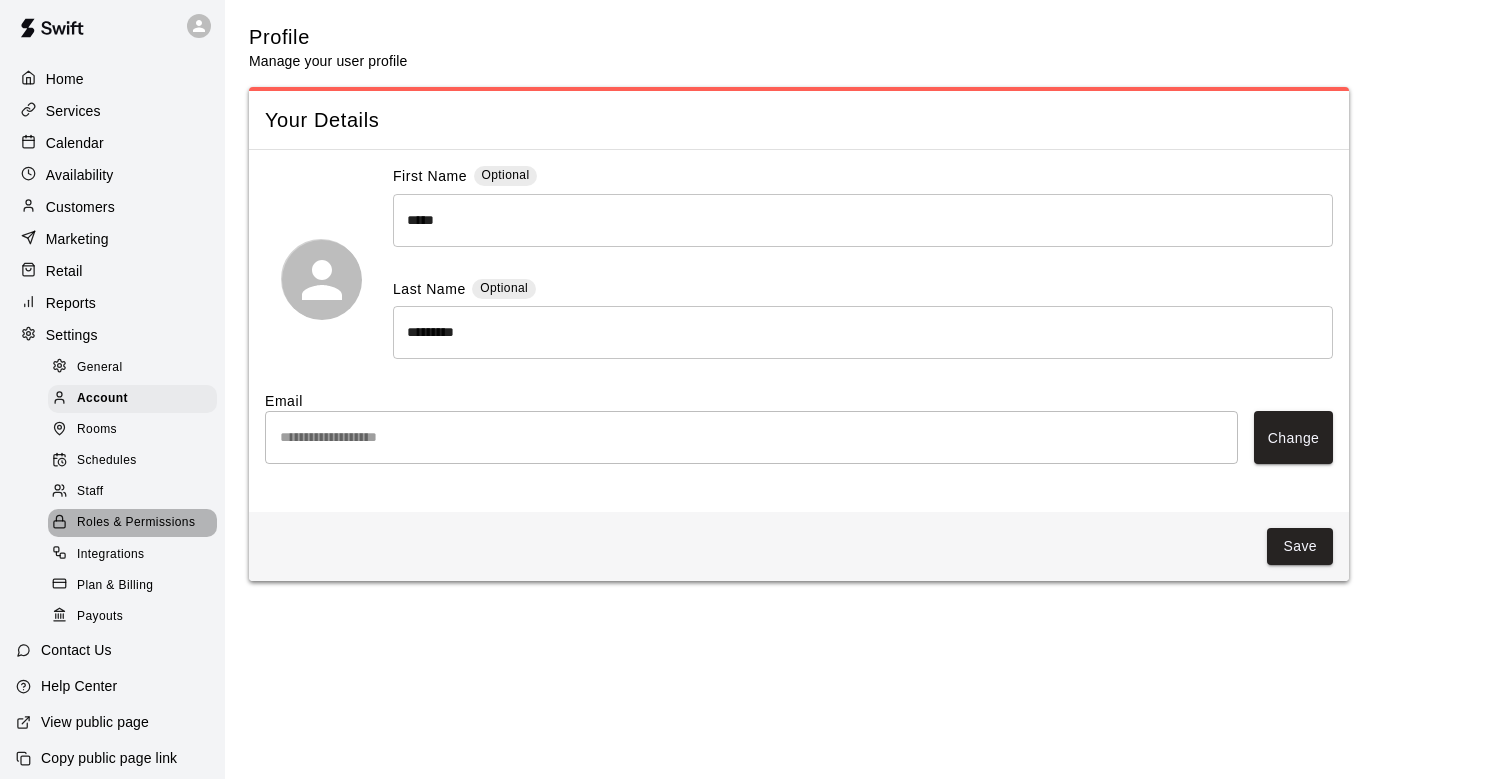 click on "Roles & Permissions" at bounding box center (136, 523) 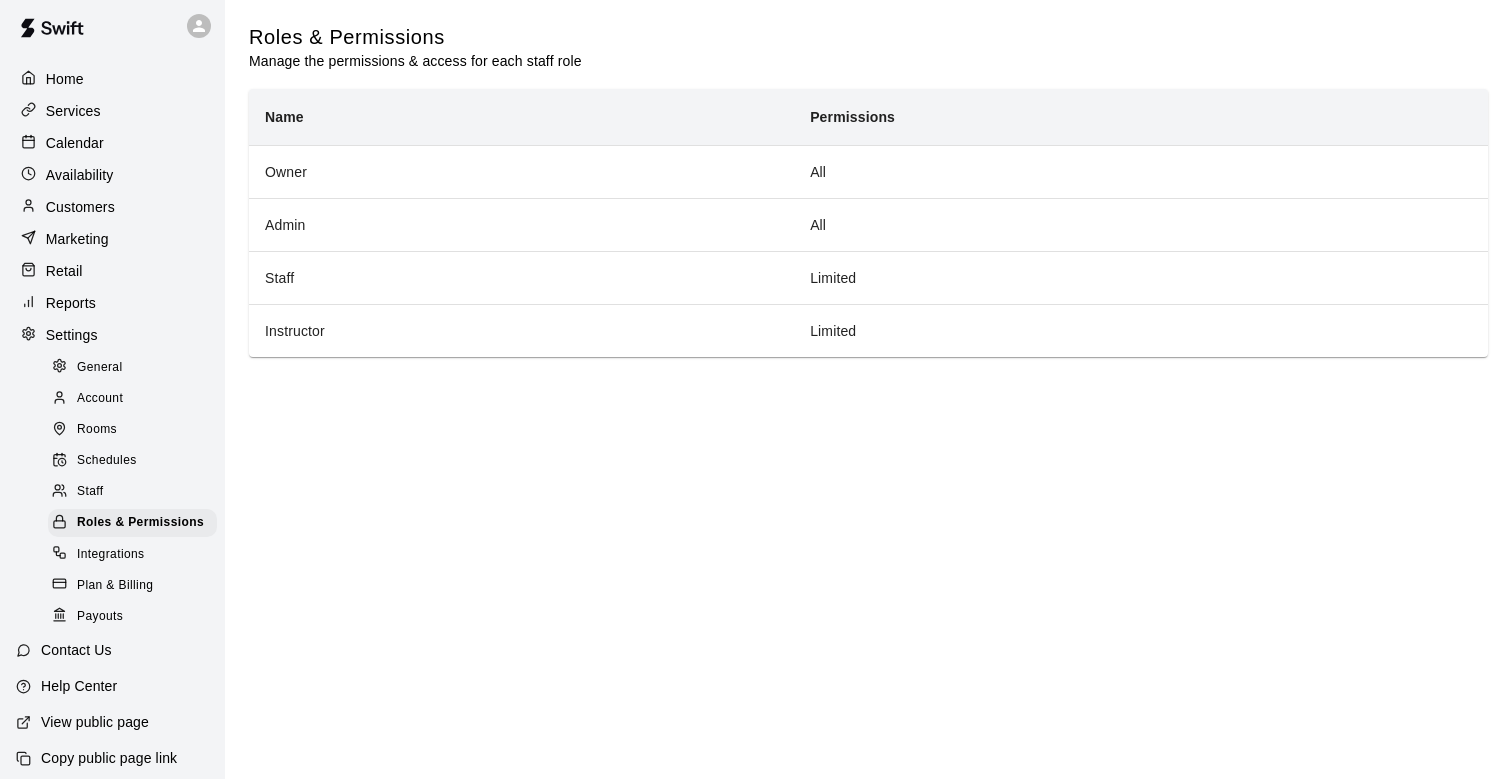 scroll, scrollTop: 0, scrollLeft: 0, axis: both 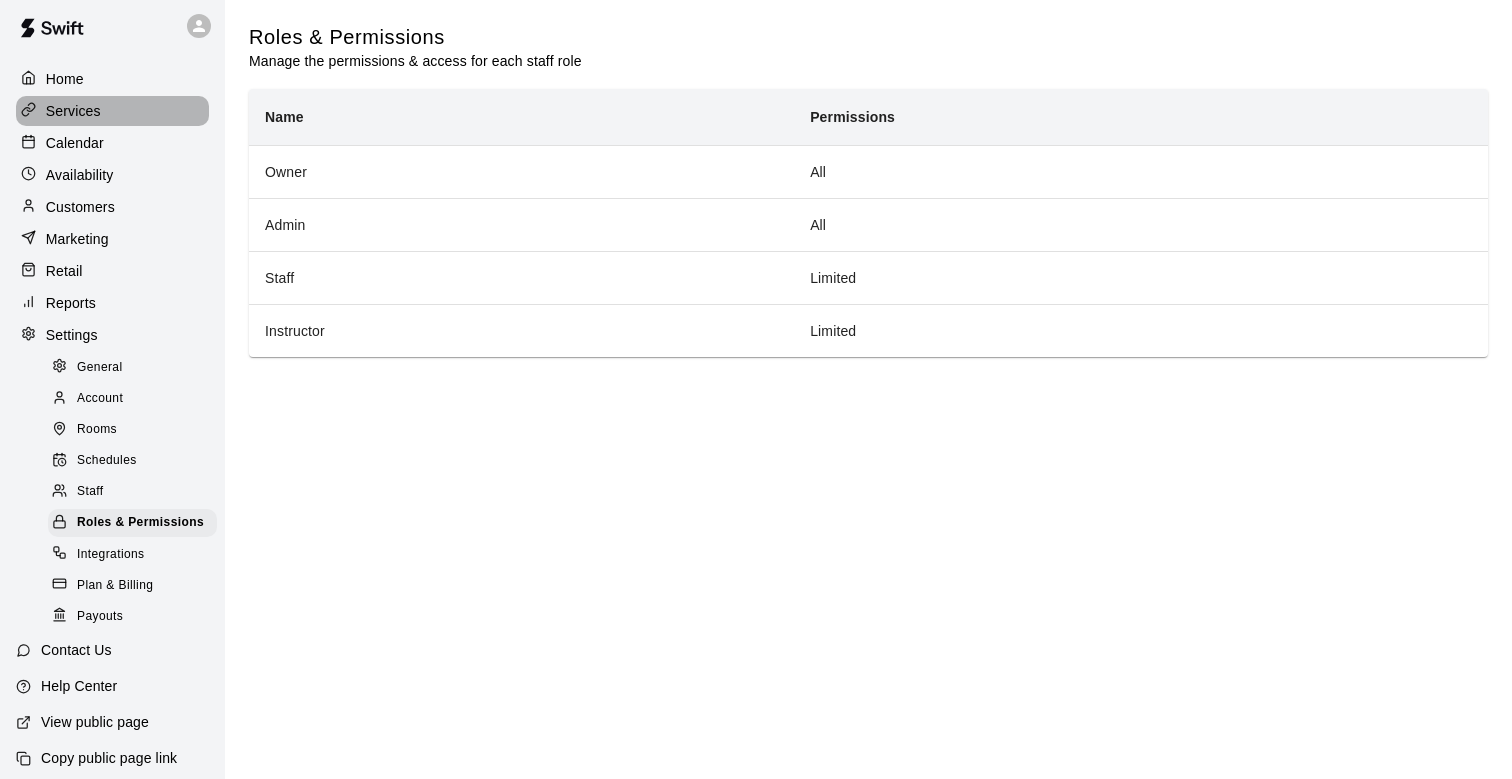 click on "Services" at bounding box center [112, 111] 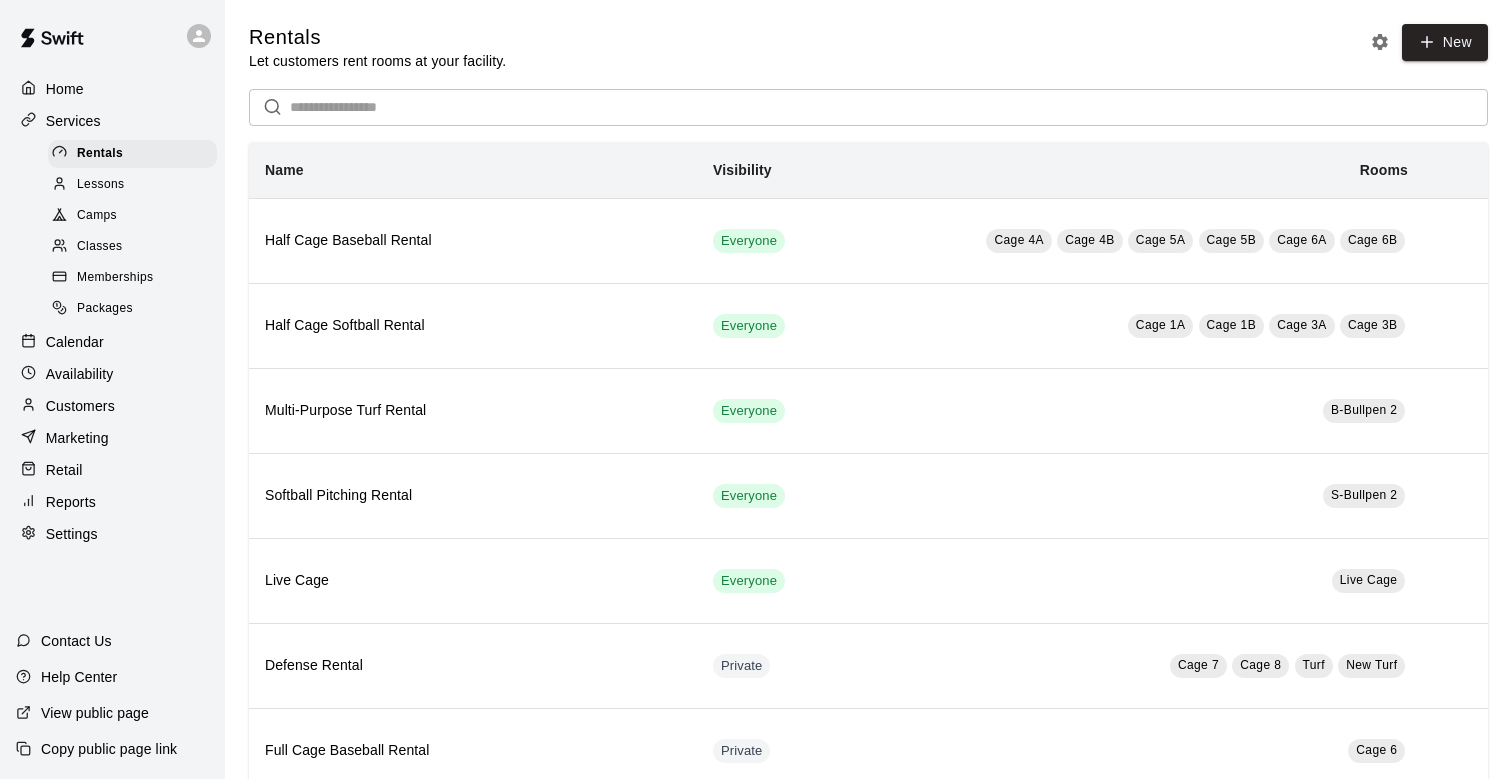 click on "Memberships" at bounding box center [115, 278] 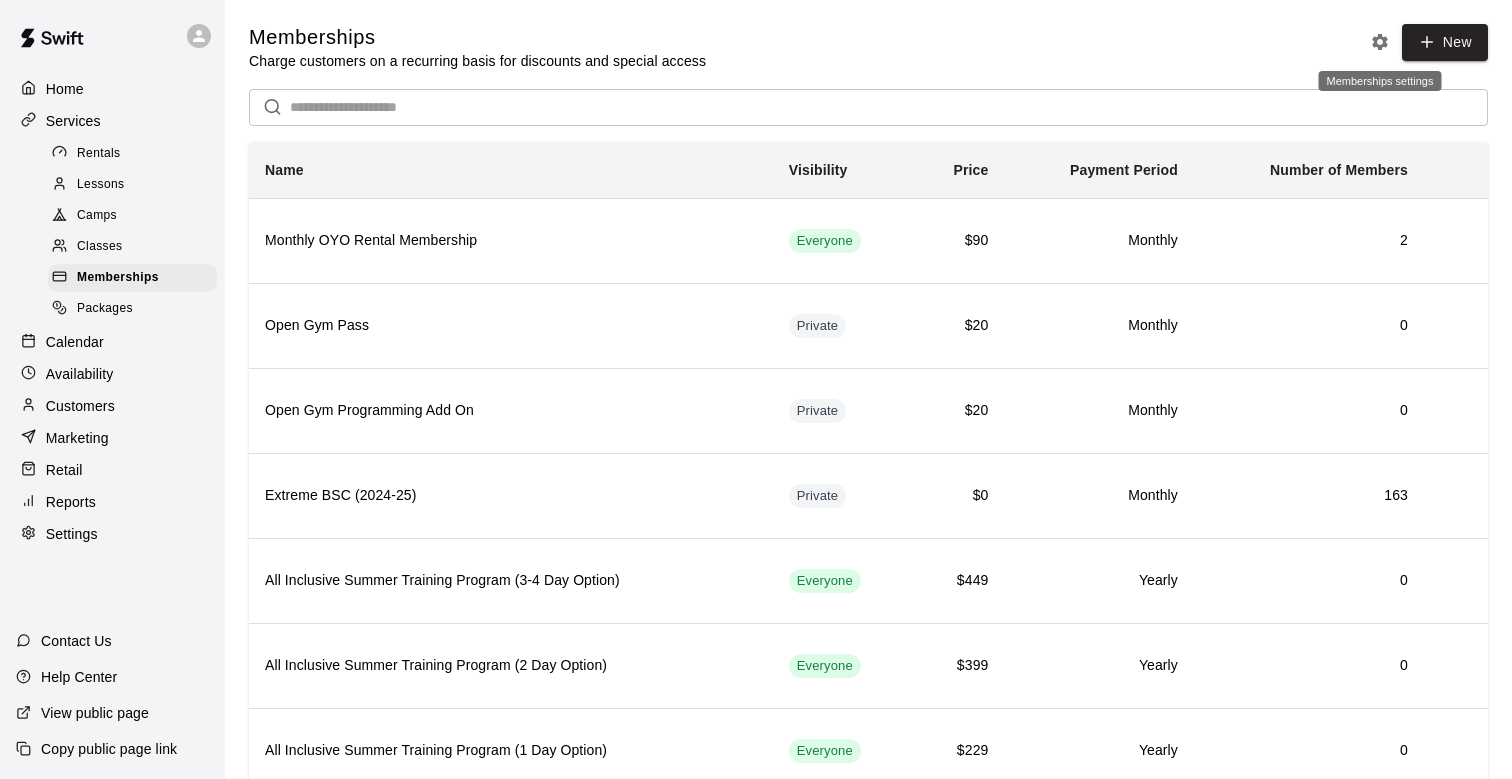 click 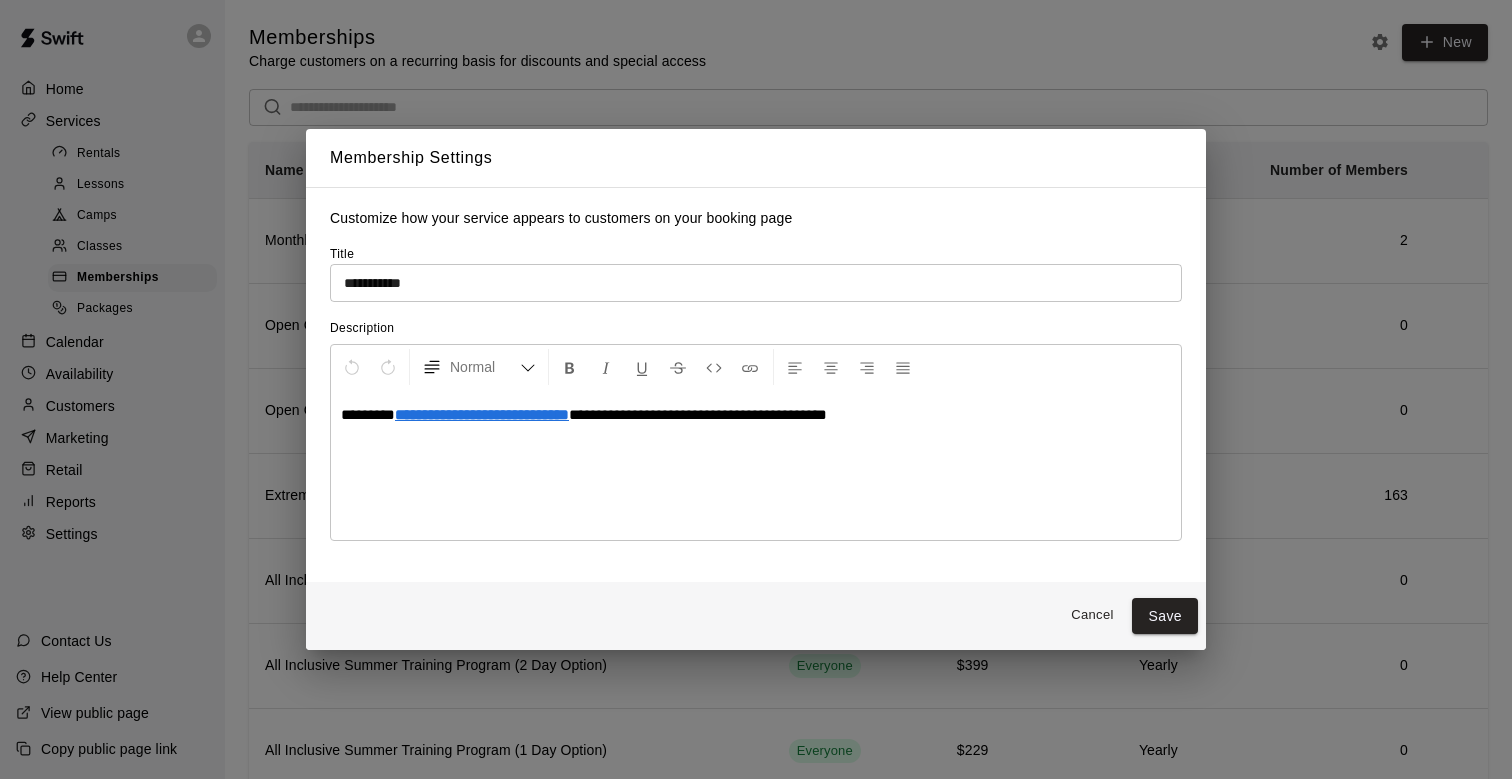 click on "Cancel" at bounding box center (1092, 615) 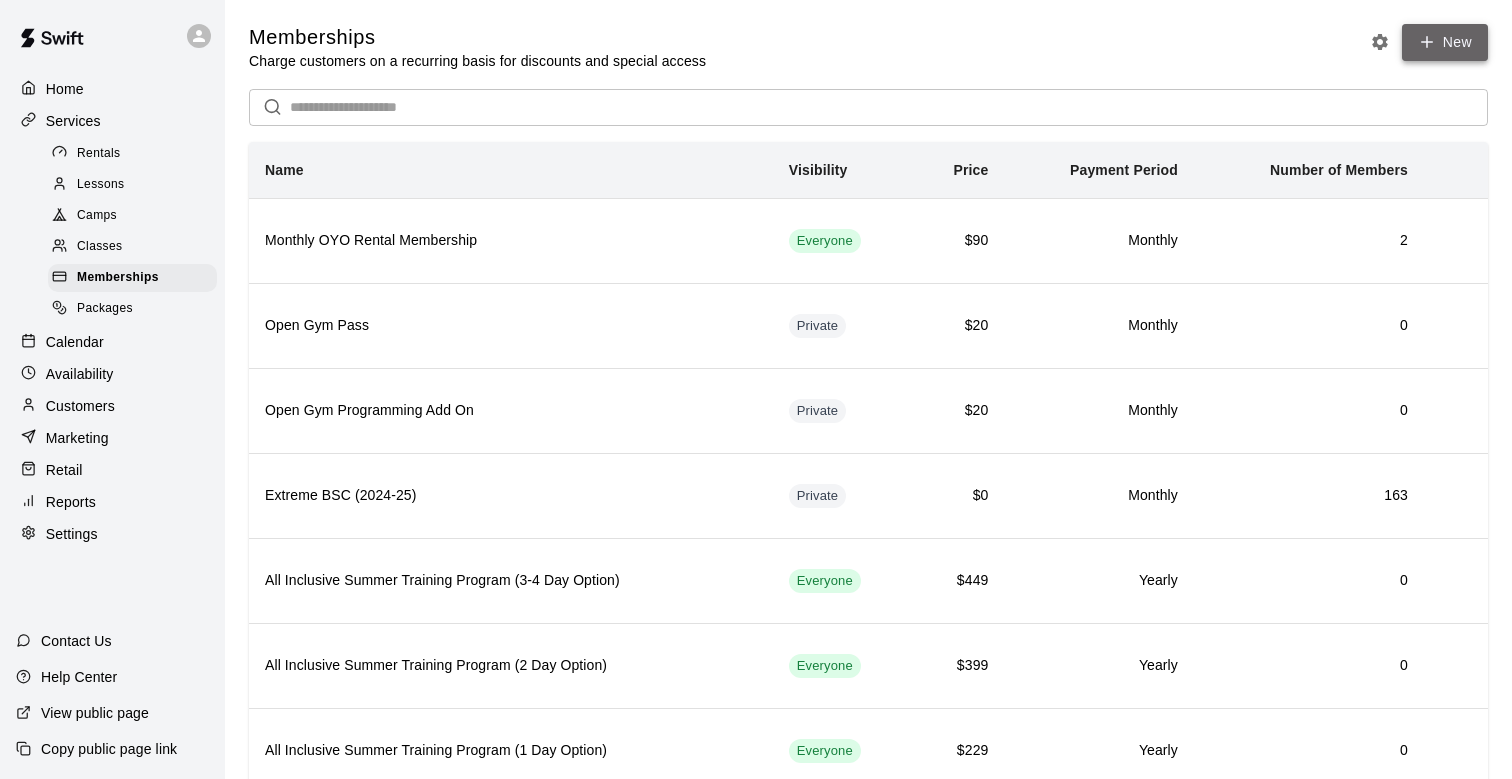 click 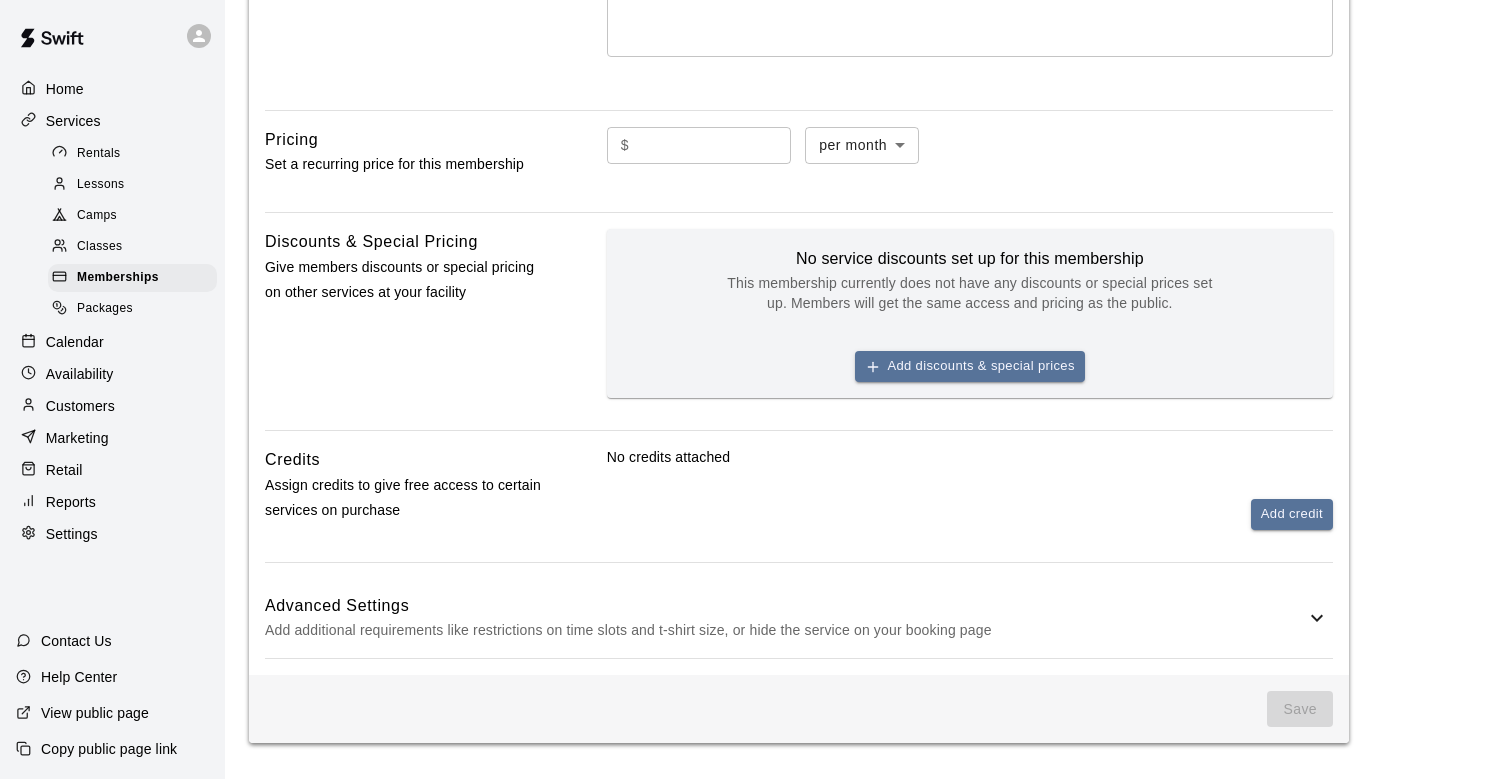 scroll, scrollTop: 430, scrollLeft: 0, axis: vertical 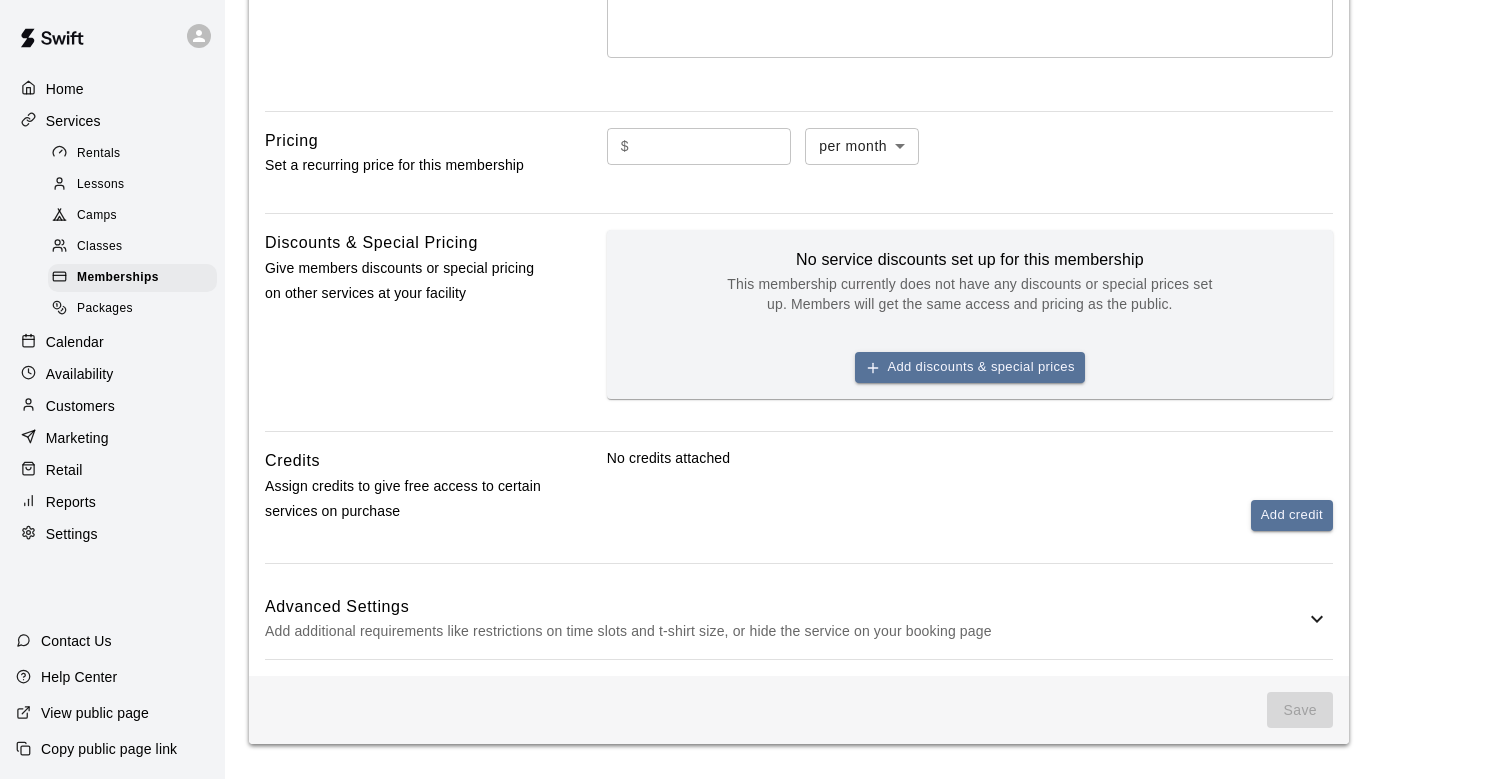 click on "Add additional requirements like restrictions on time slots and t-shirt size, or hide the service on your booking page" at bounding box center [785, 631] 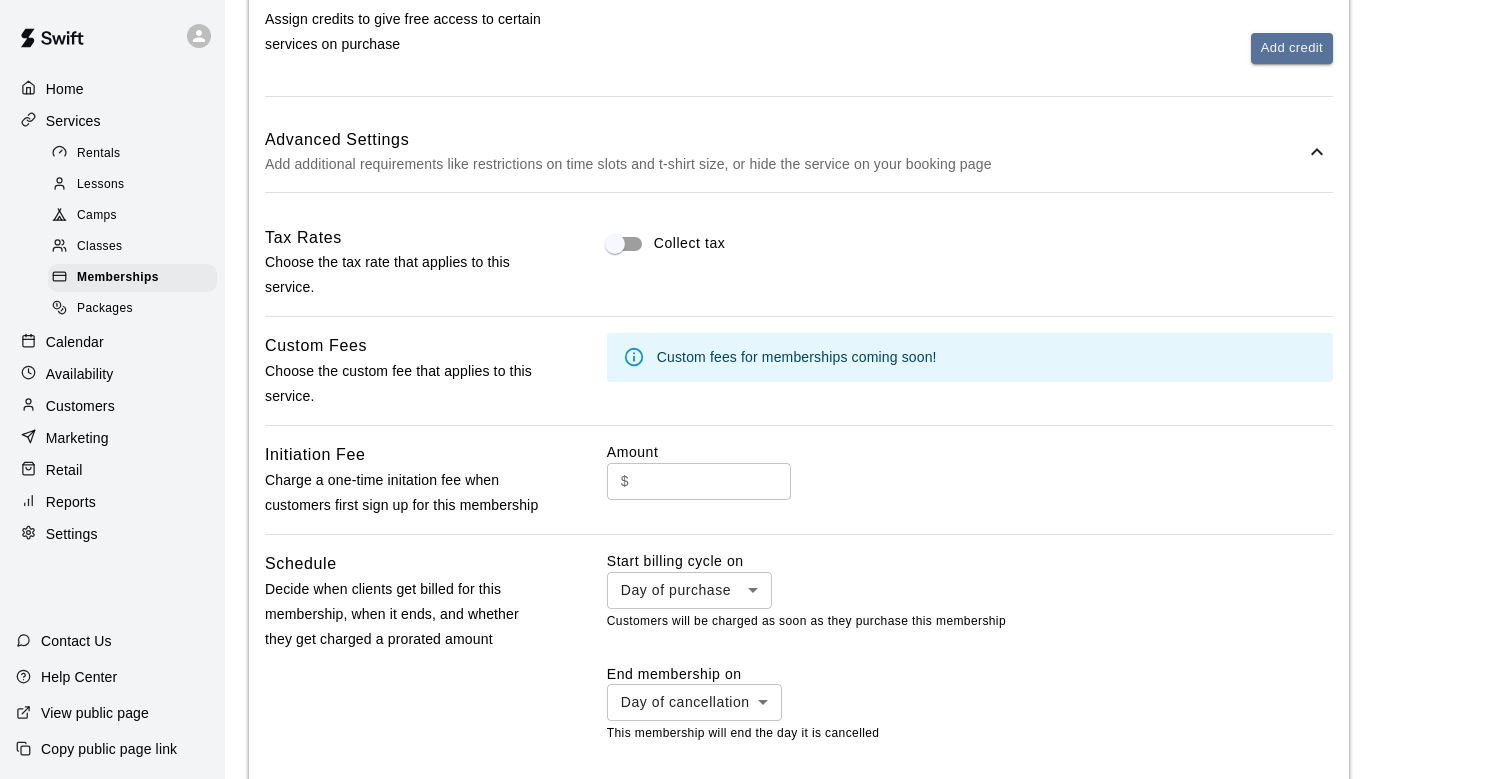 scroll, scrollTop: 517, scrollLeft: 0, axis: vertical 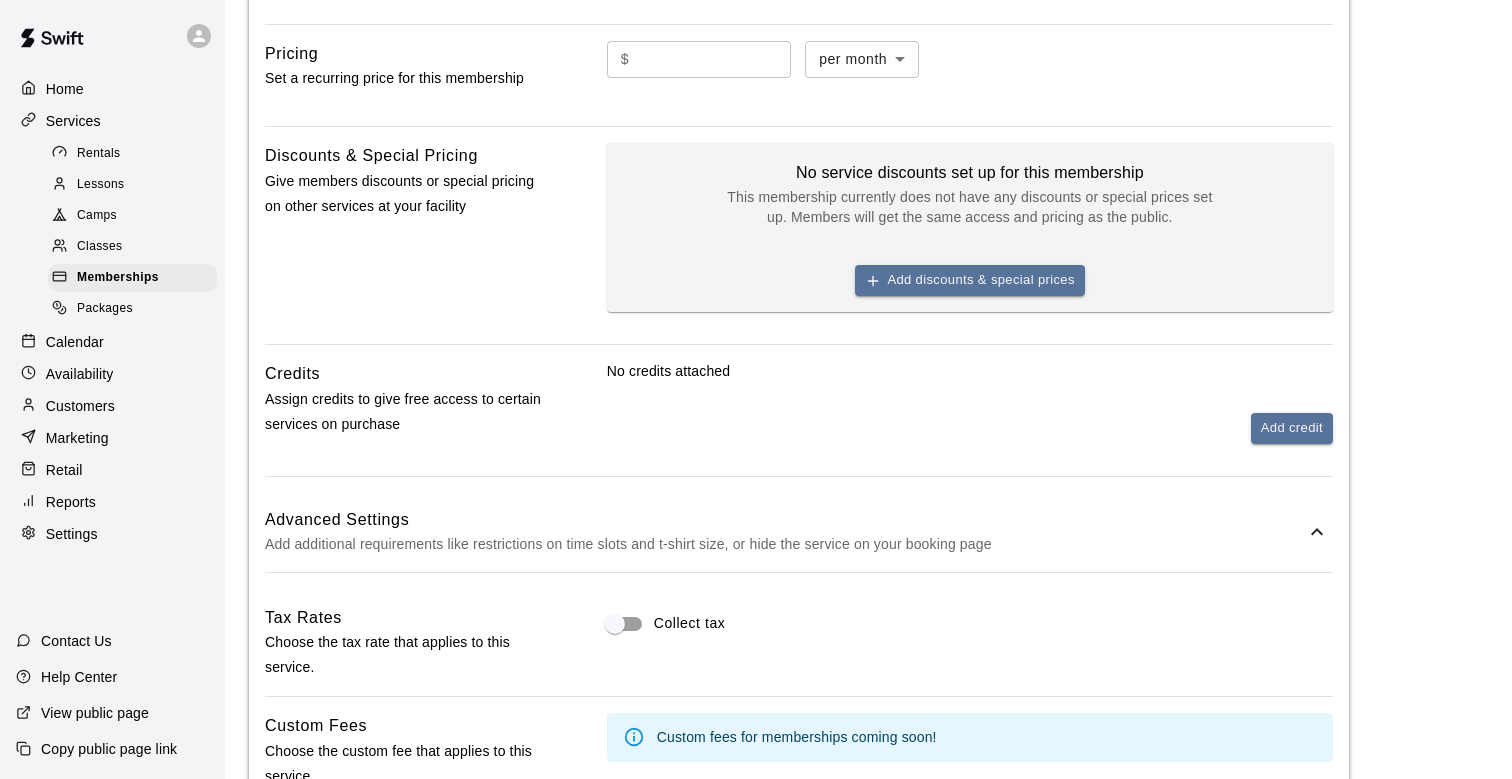 click on "Settings" at bounding box center (112, 534) 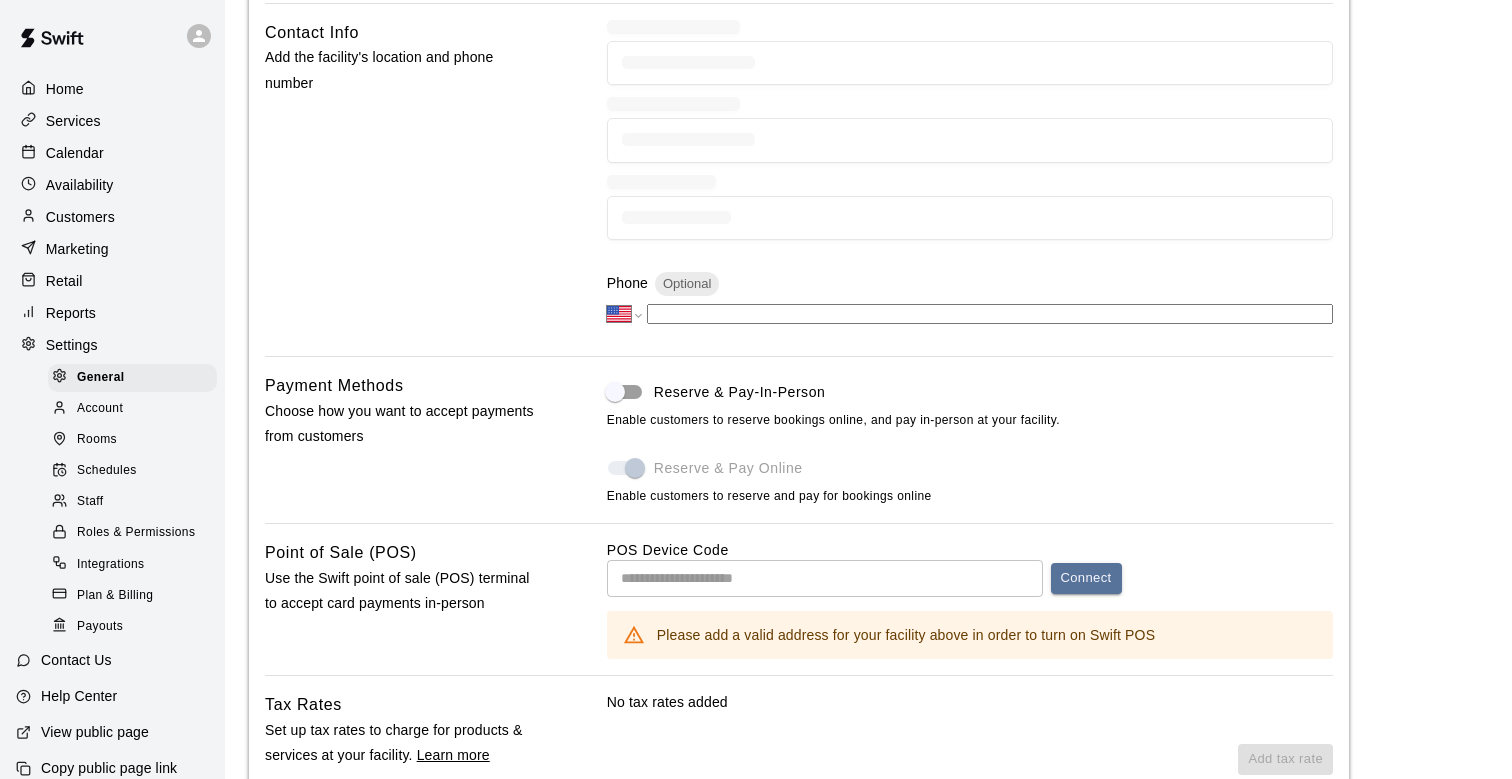 scroll, scrollTop: 3342, scrollLeft: 0, axis: vertical 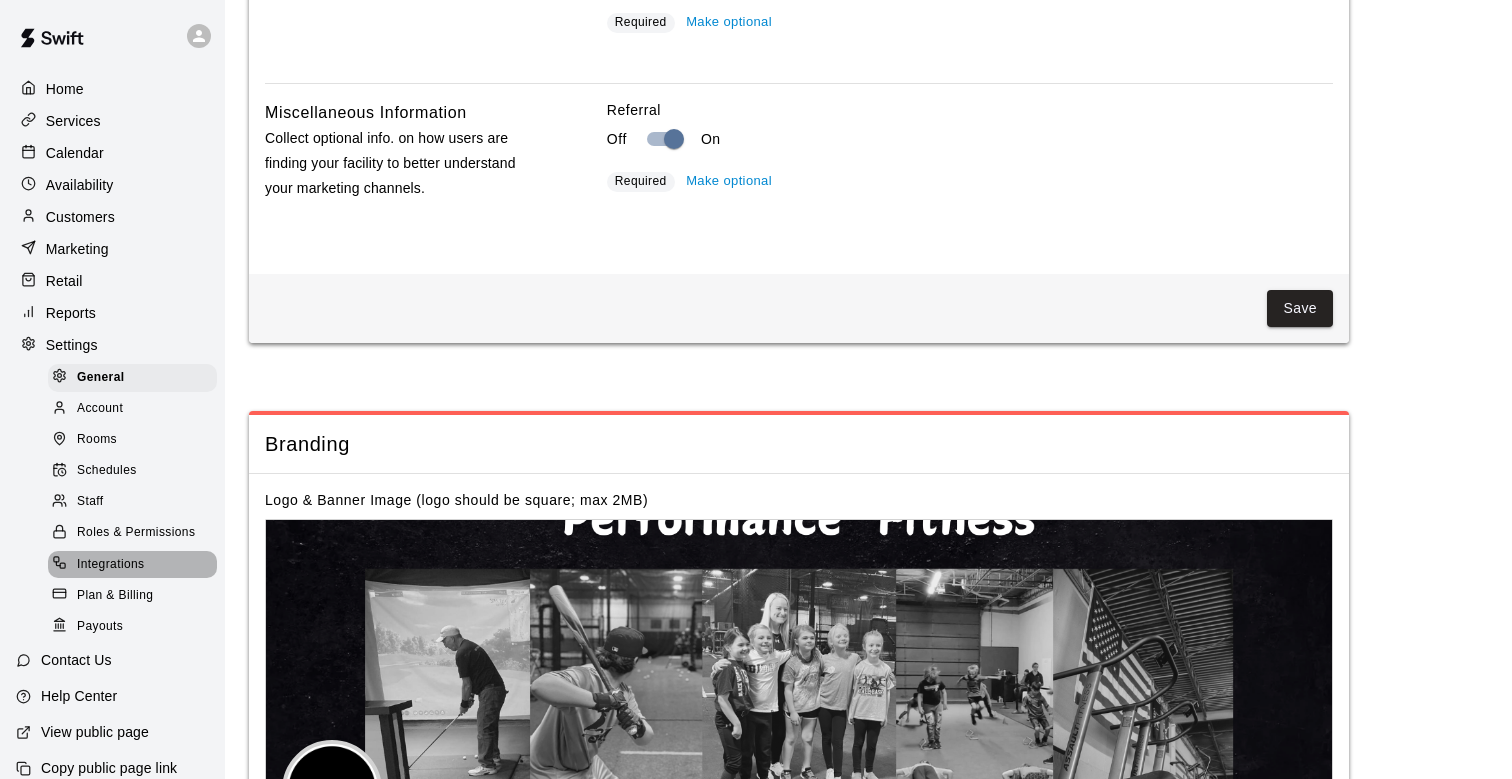 click on "Integrations" at bounding box center [111, 565] 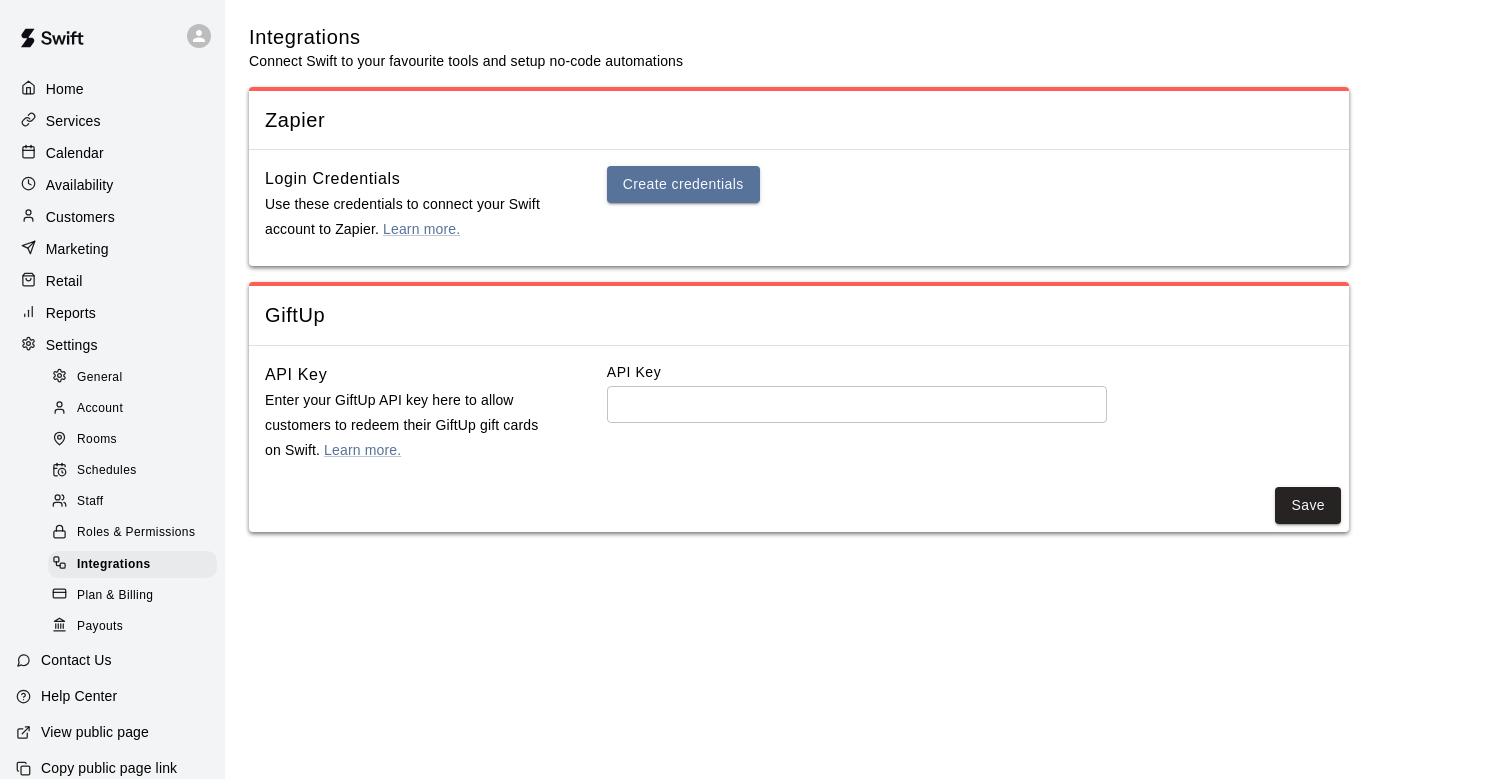 click on "Marketing" at bounding box center [112, 249] 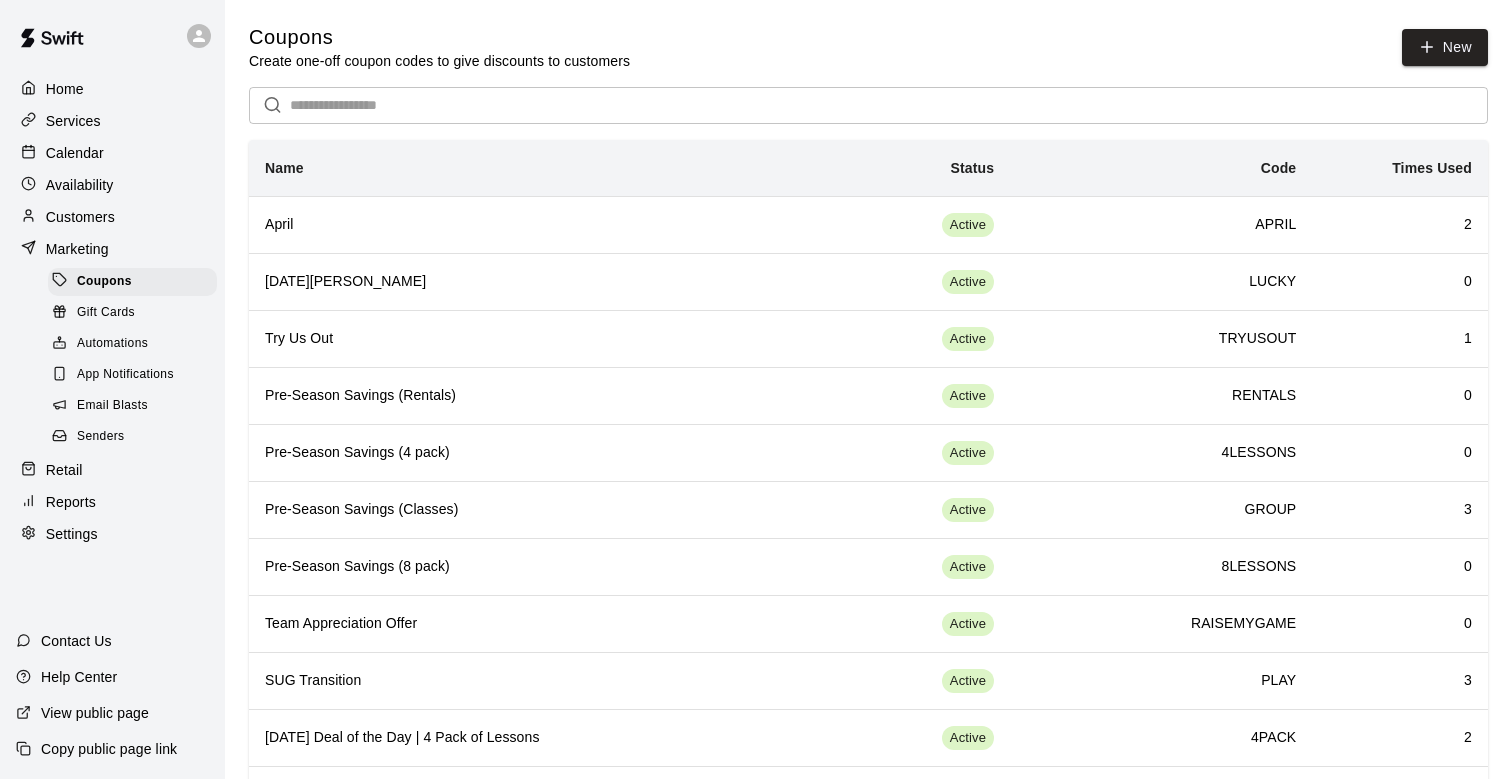 click on "Automations" at bounding box center (112, 344) 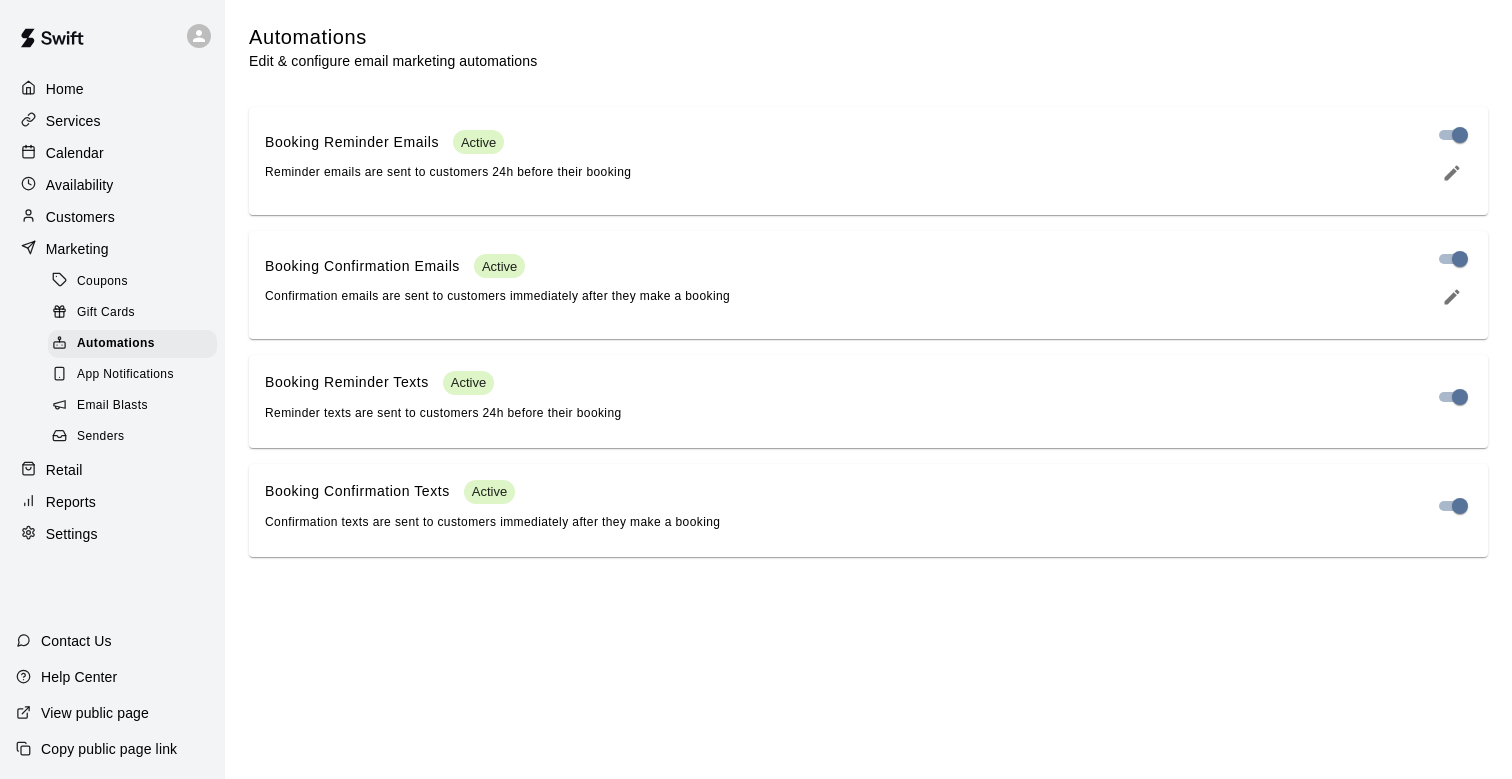 scroll, scrollTop: 0, scrollLeft: 0, axis: both 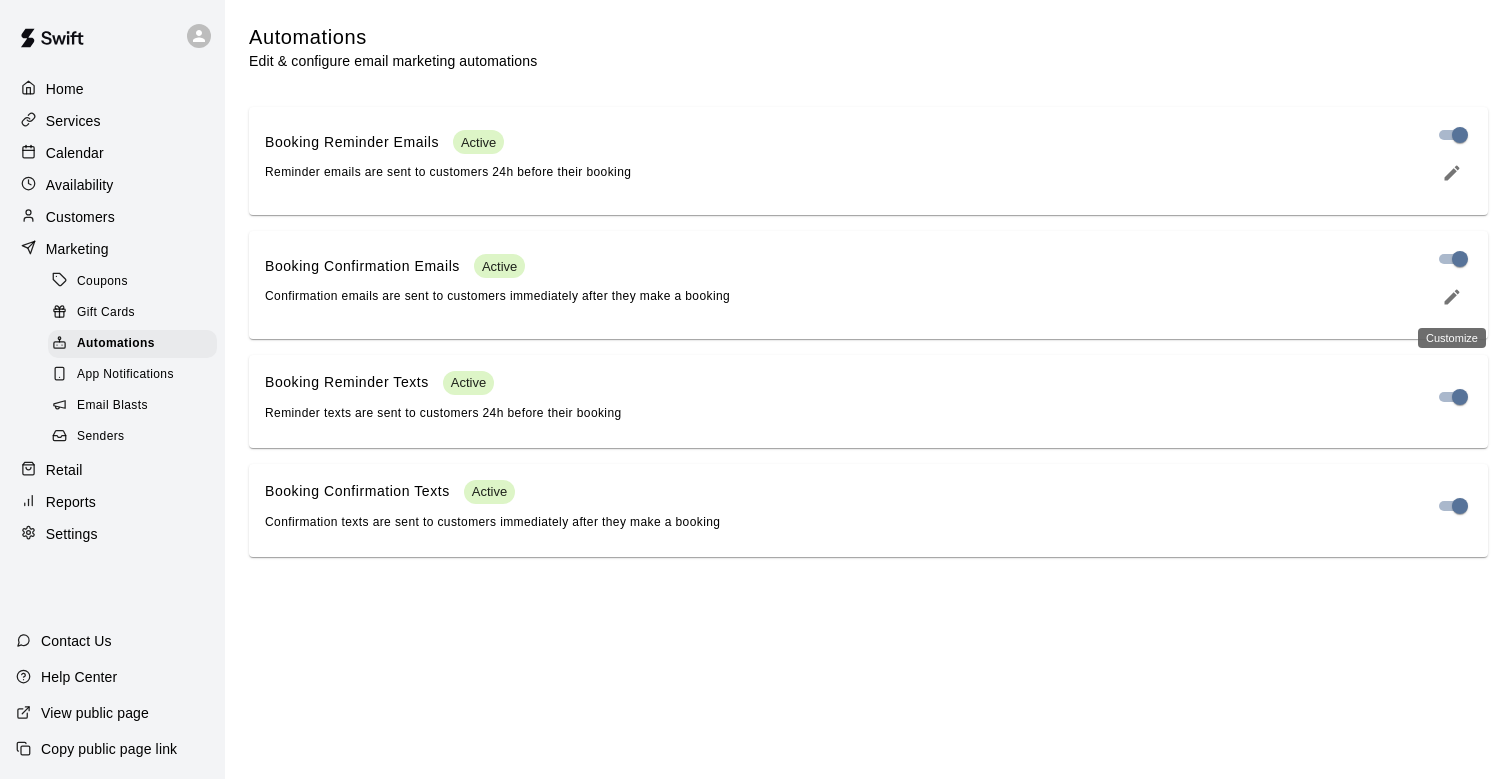 click 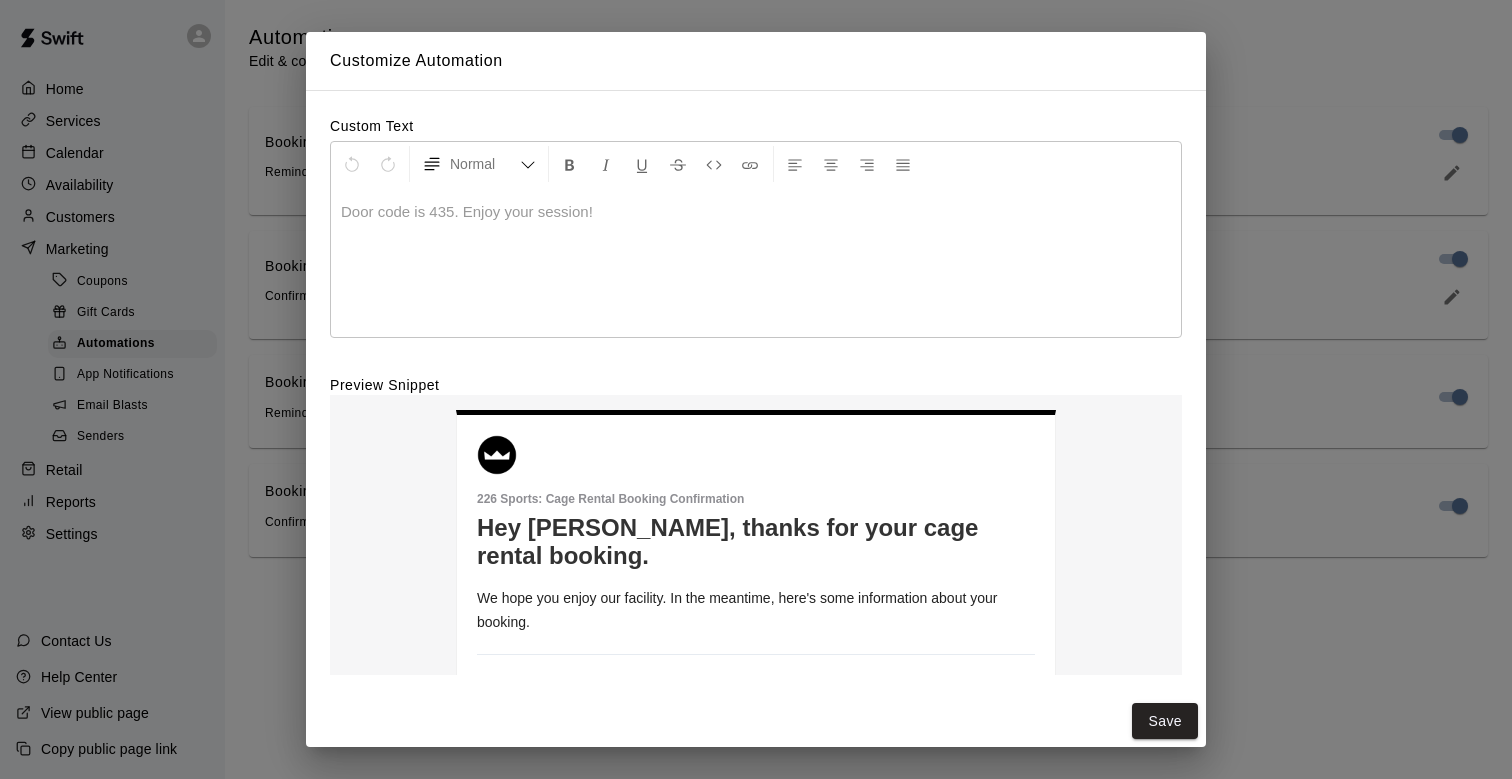 scroll, scrollTop: 66, scrollLeft: 0, axis: vertical 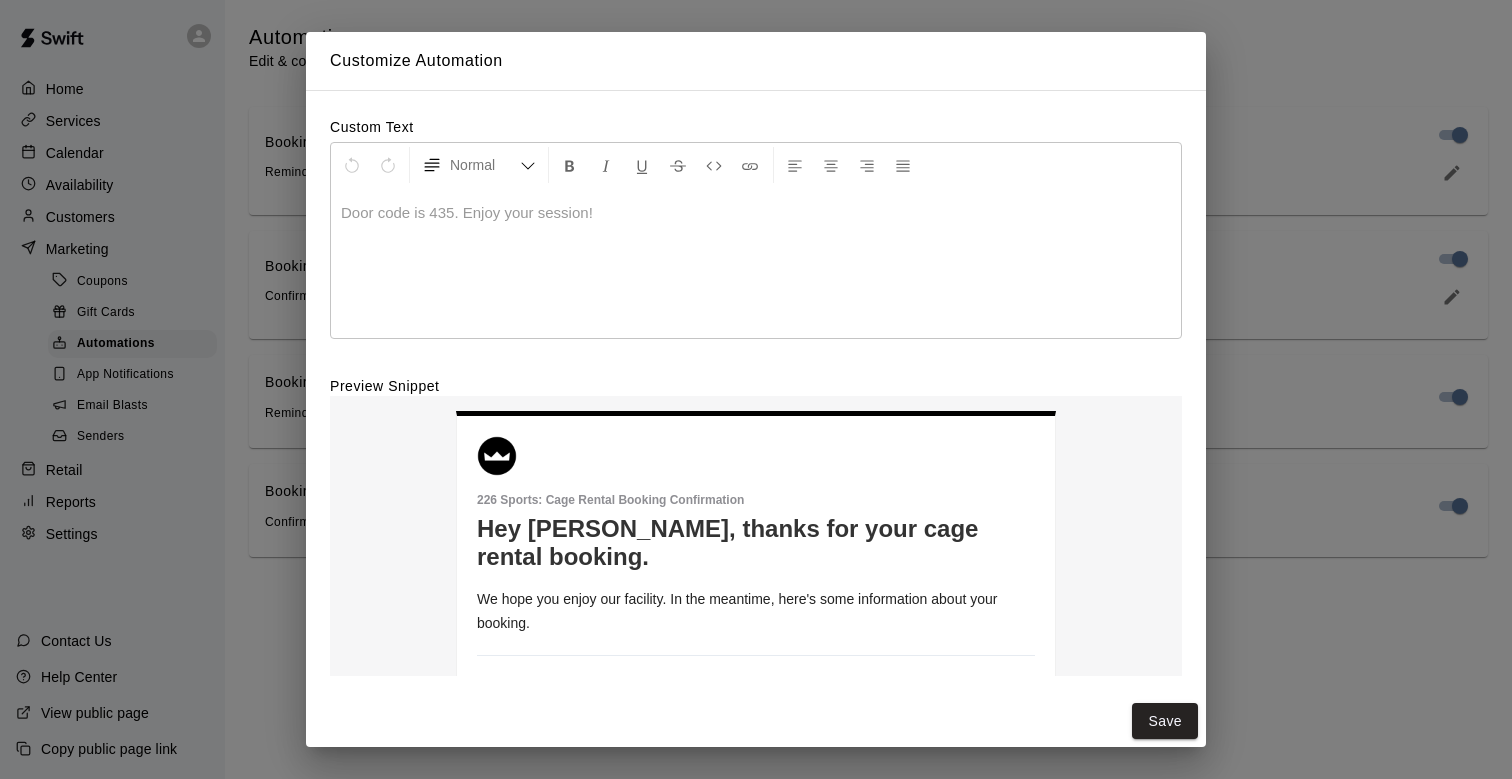 click on "Customize Automation You can add your own text into the automation email to convey custom information (like door codes, player etiquette, etc) to your customers. It will be added to the beginning of the email. Custom Text Normal Door code is 435. Enjoy your session! Preview Snippet 226 Sports - Booking Confirmation 226 Sports : Cage Rental Booking Confirmation Hey John, thanks for your cage rental booking. We hope you enjoy our facility. In the meantime, here's some information about your booking. BOOKING INFORMATION Service:   Cage Rental Customer:   John Doe Email:   john+doe@gmail.com Sessions: Save" at bounding box center [756, 389] 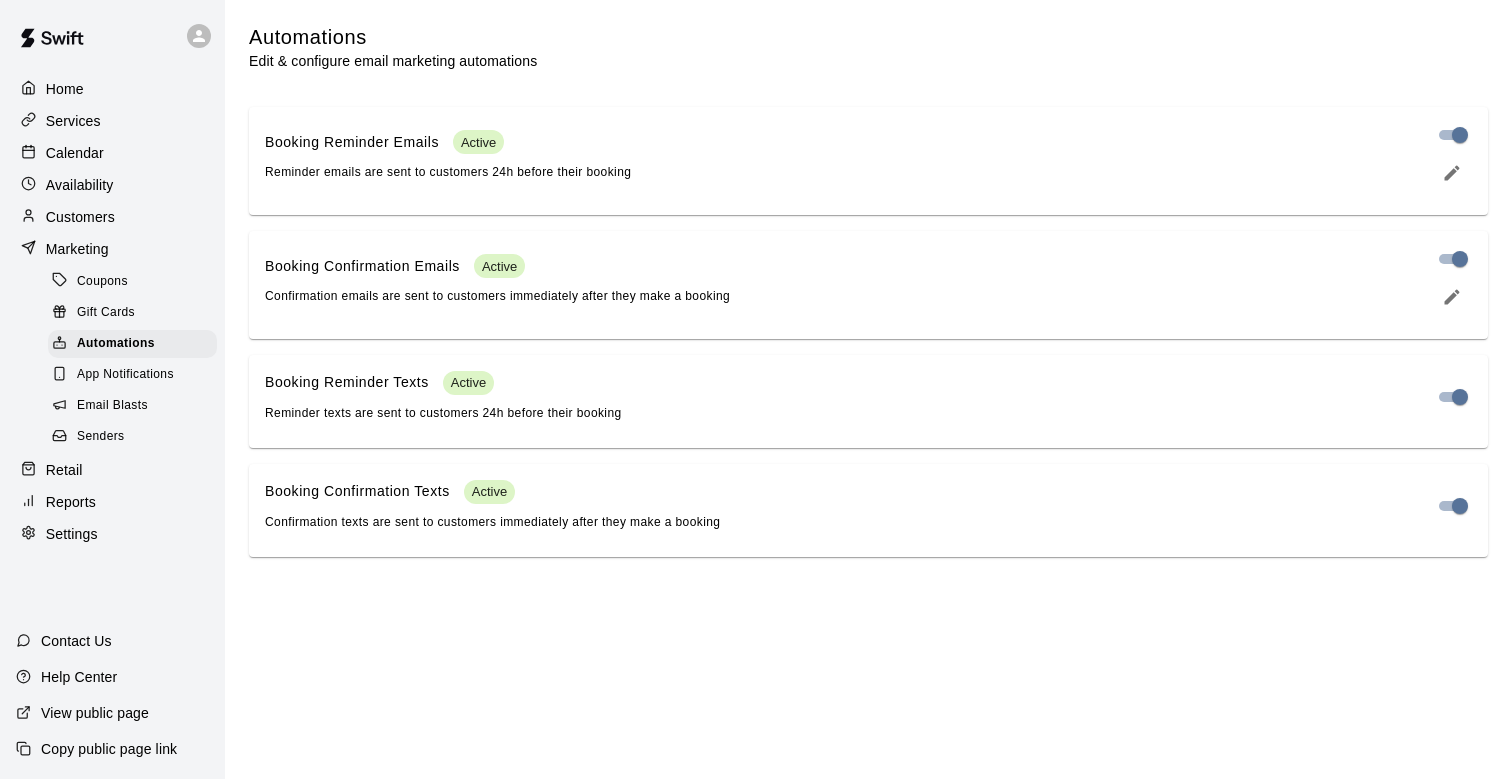 click on "App Notifications" at bounding box center (125, 375) 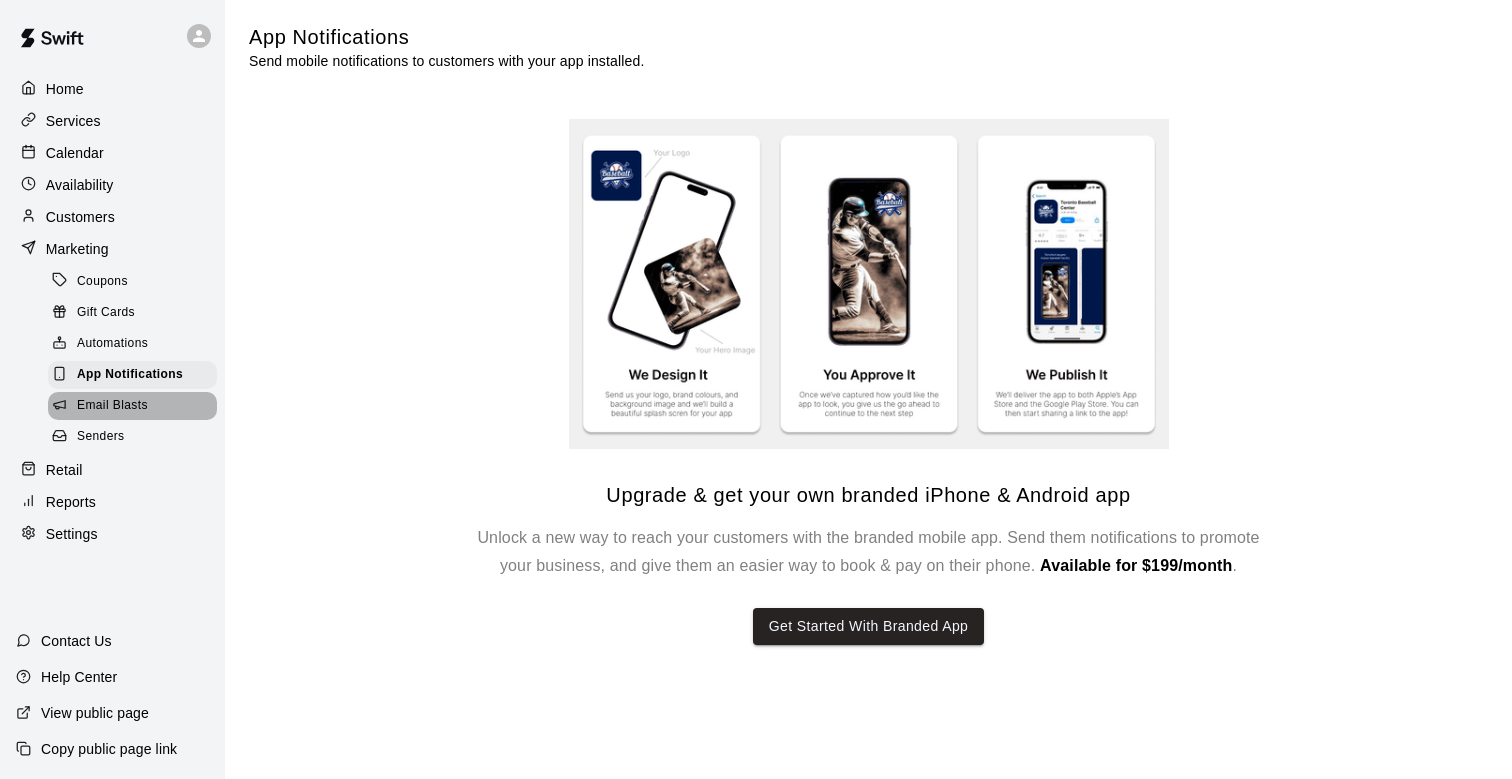 click on "Email Blasts" at bounding box center [132, 406] 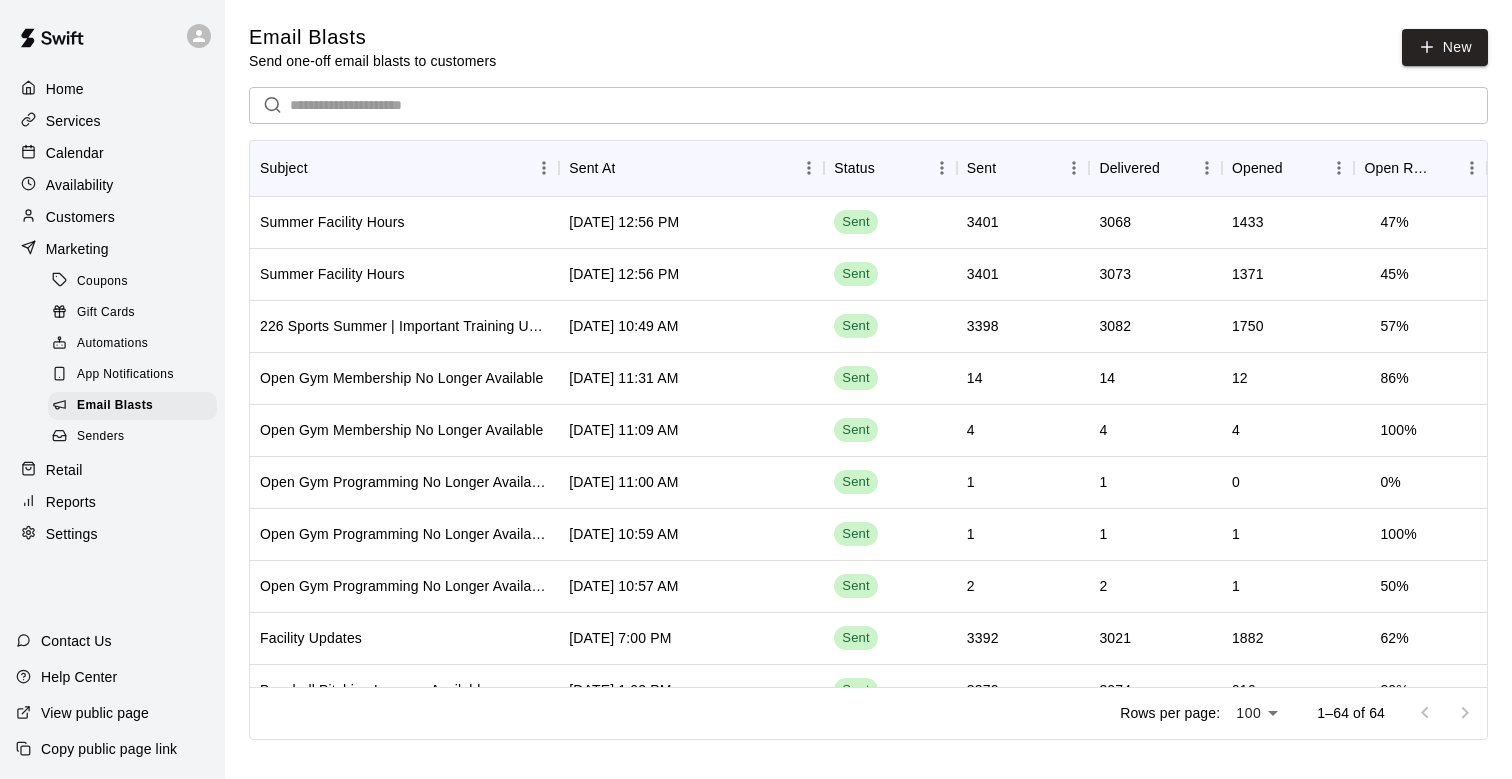 scroll, scrollTop: 0, scrollLeft: 0, axis: both 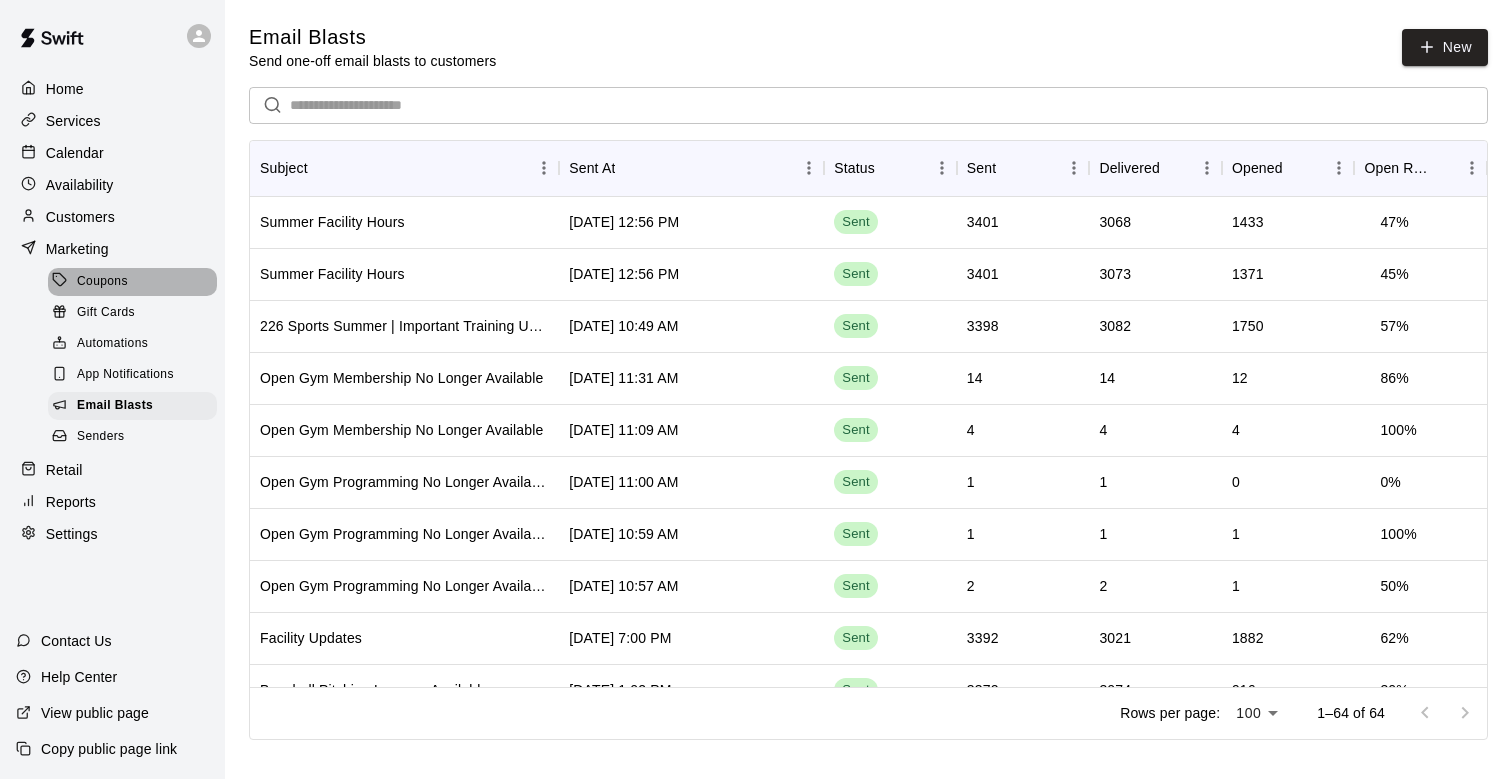 click on "Coupons" at bounding box center [102, 282] 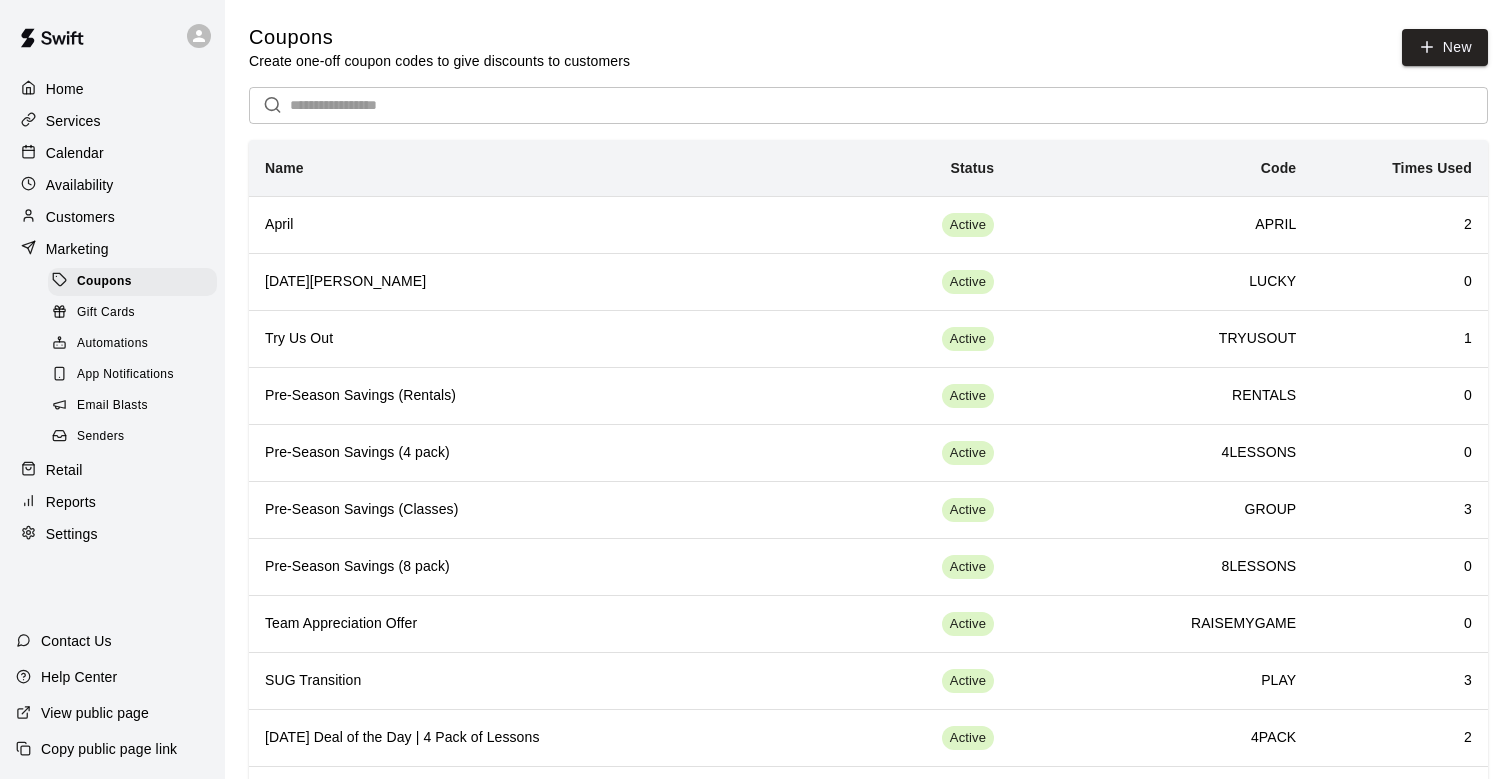 click on "Gift Cards" at bounding box center (106, 313) 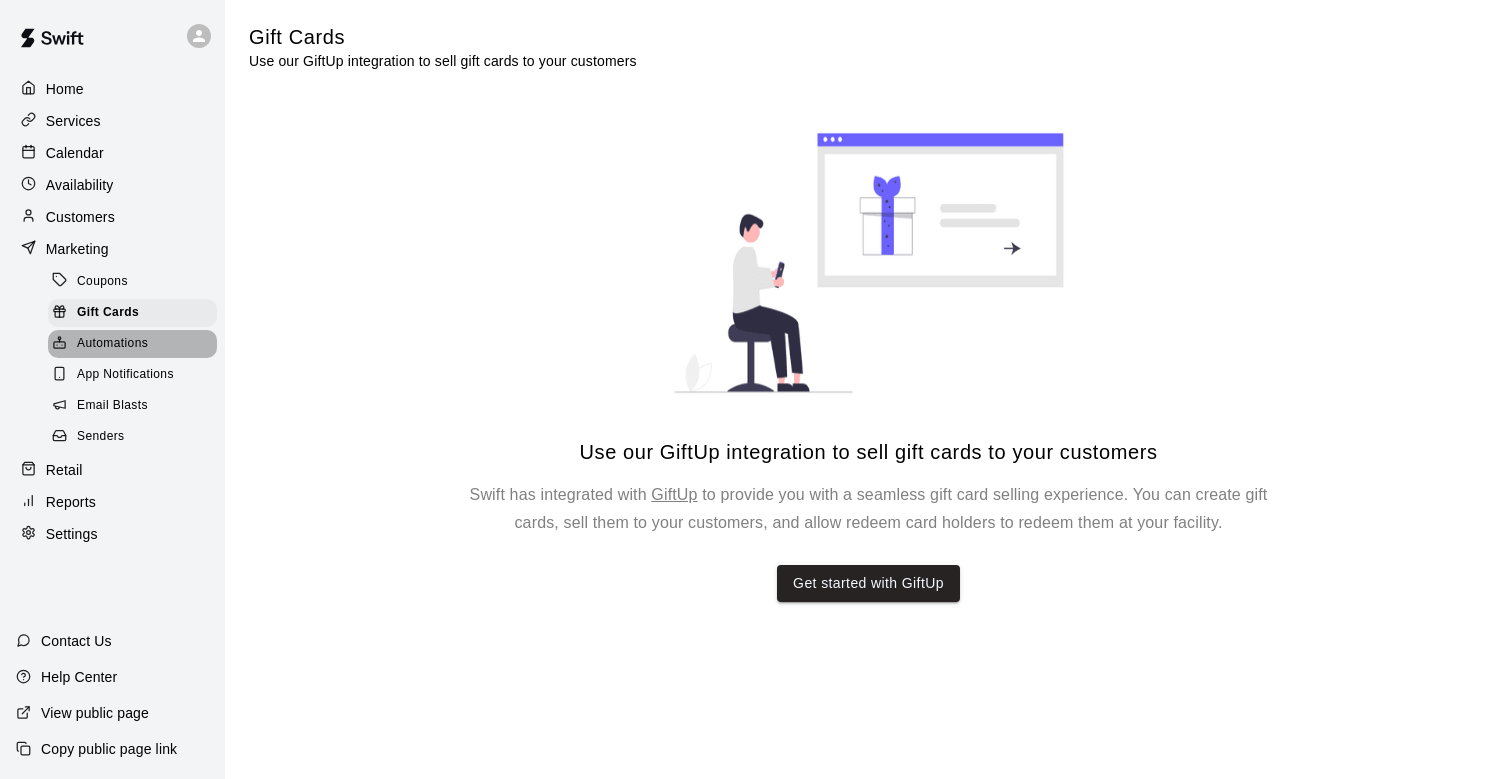 click on "Automations" at bounding box center (112, 344) 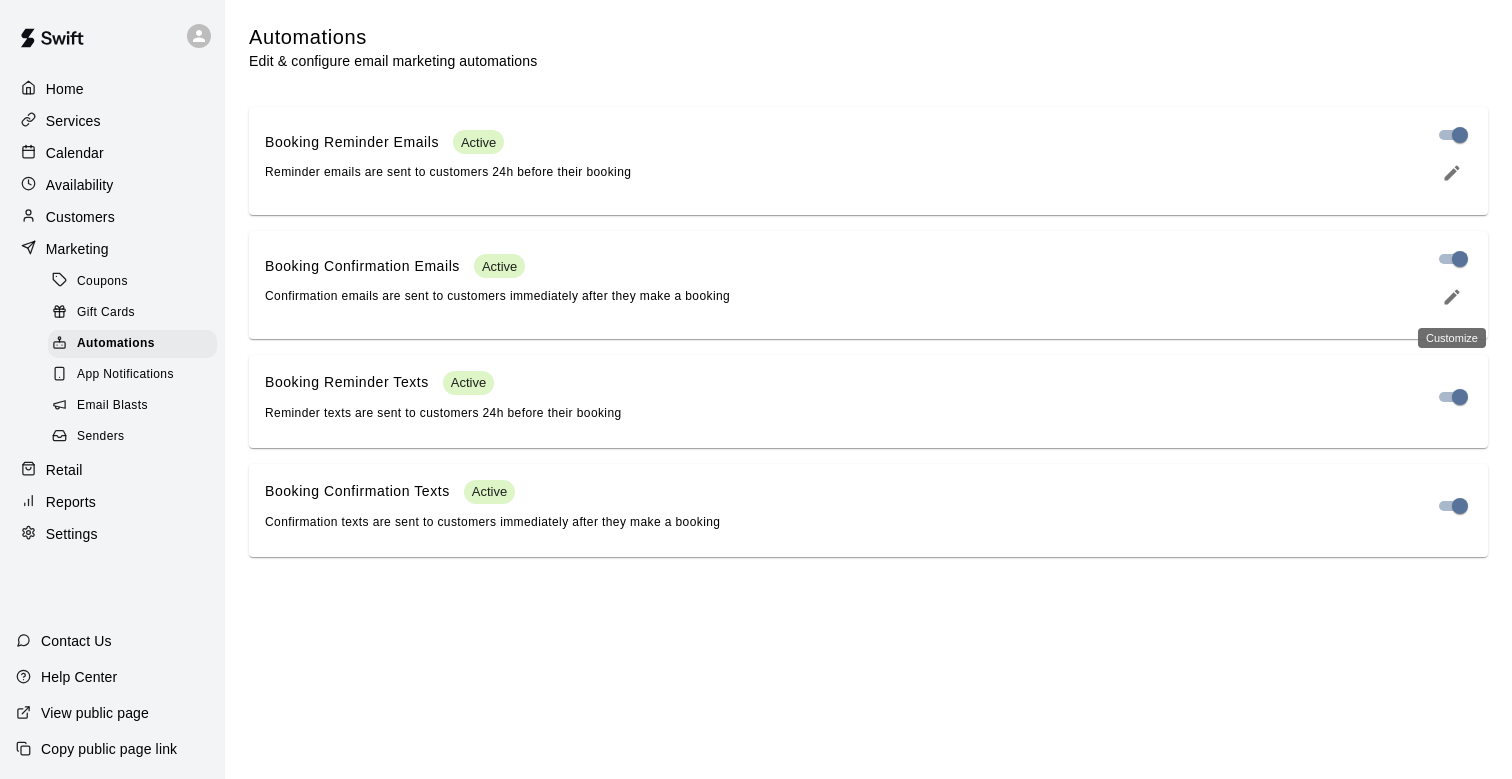 click 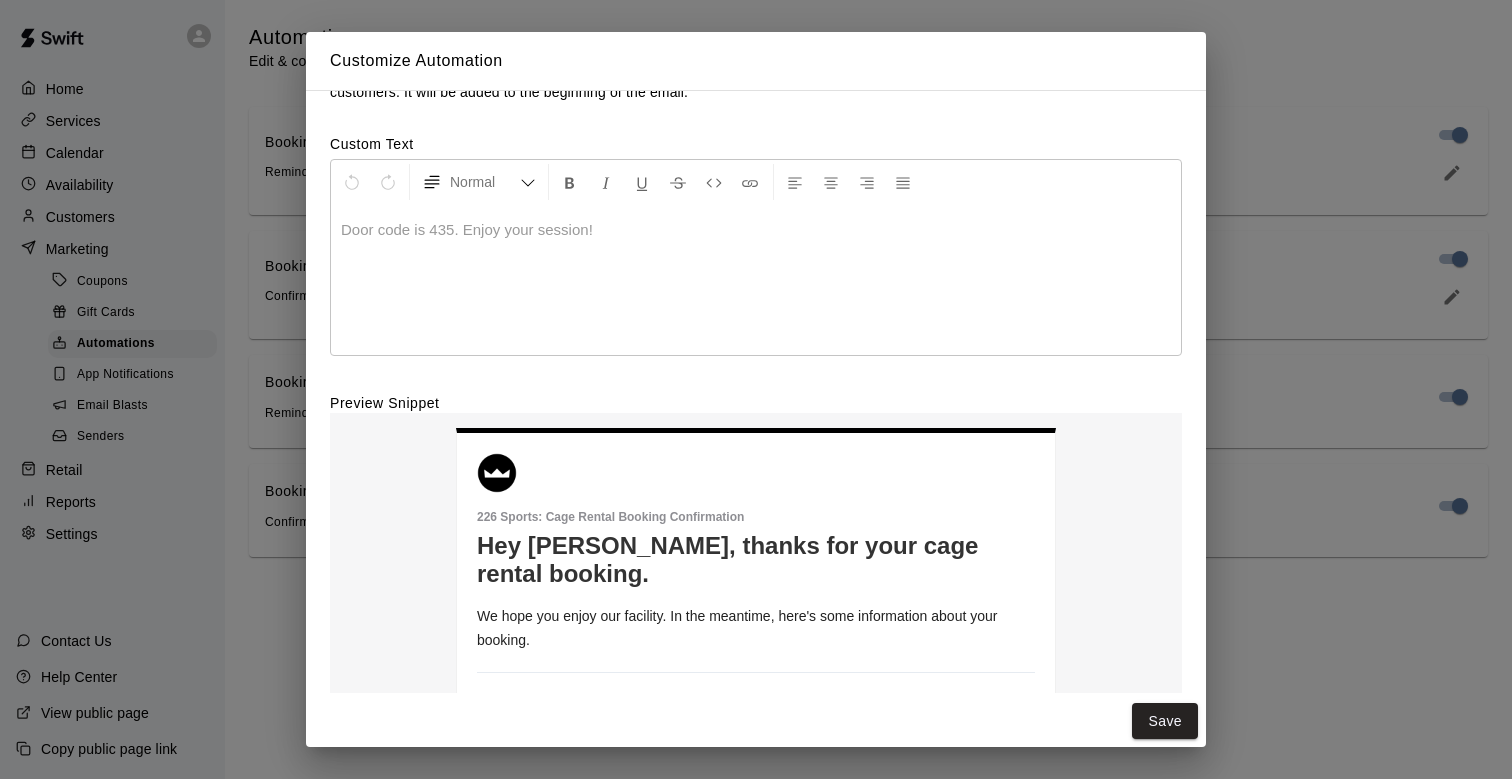 scroll, scrollTop: 53, scrollLeft: 0, axis: vertical 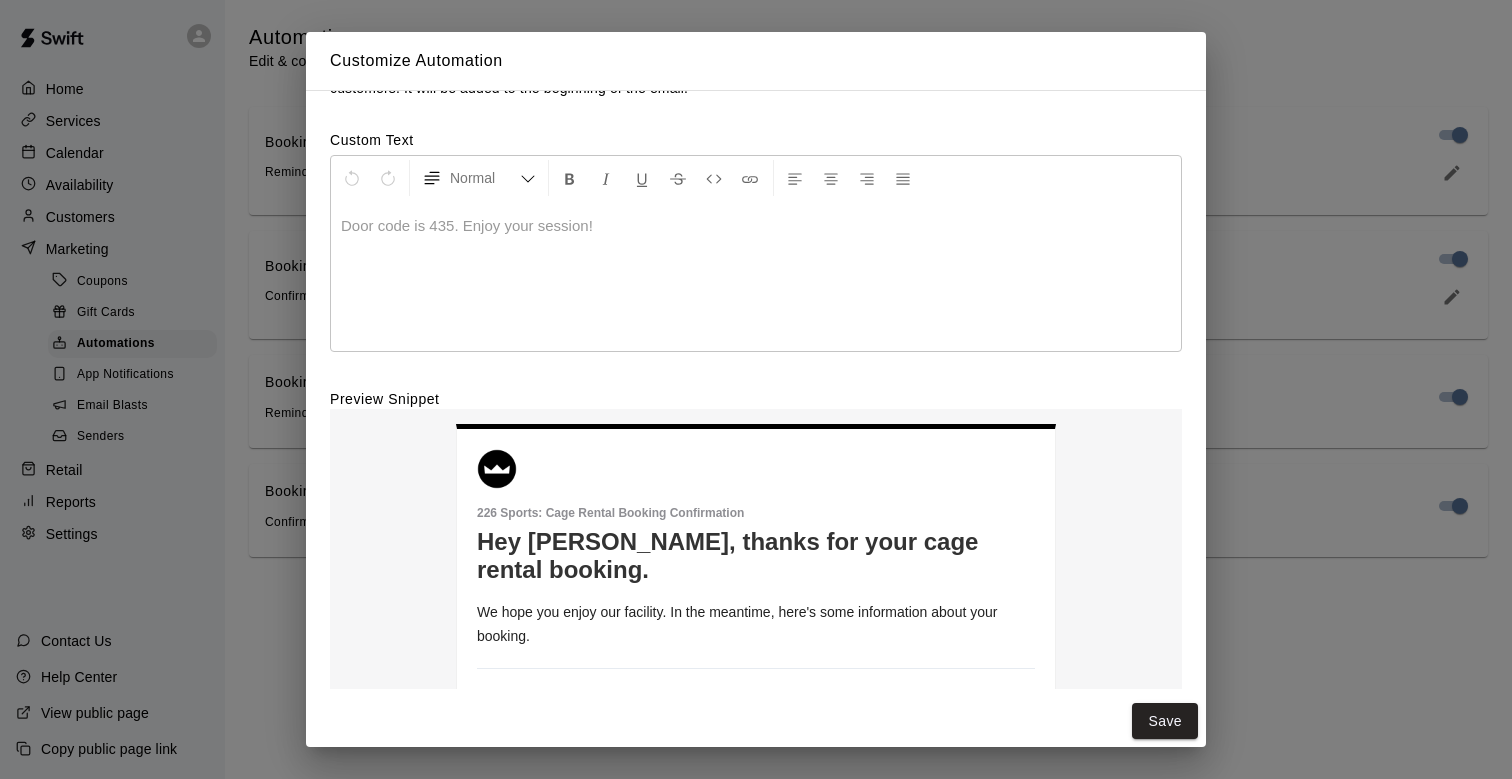 click on "Customize Automation You can add your own text into the automation email to convey custom information (like door codes, player etiquette, etc) to your customers. It will be added to the beginning of the email. Custom Text Normal Door code is 435. Enjoy your session! Preview Snippet 226 Sports - Booking Confirmation 226 Sports : Cage Rental Booking Confirmation Hey John, thanks for your cage rental booking. We hope you enjoy our facility. In the meantime, here's some information about your booking. BOOKING INFORMATION Service:   Cage Rental Customer:   John Doe Email:   john+doe@gmail.com Sessions: Save" at bounding box center (756, 389) 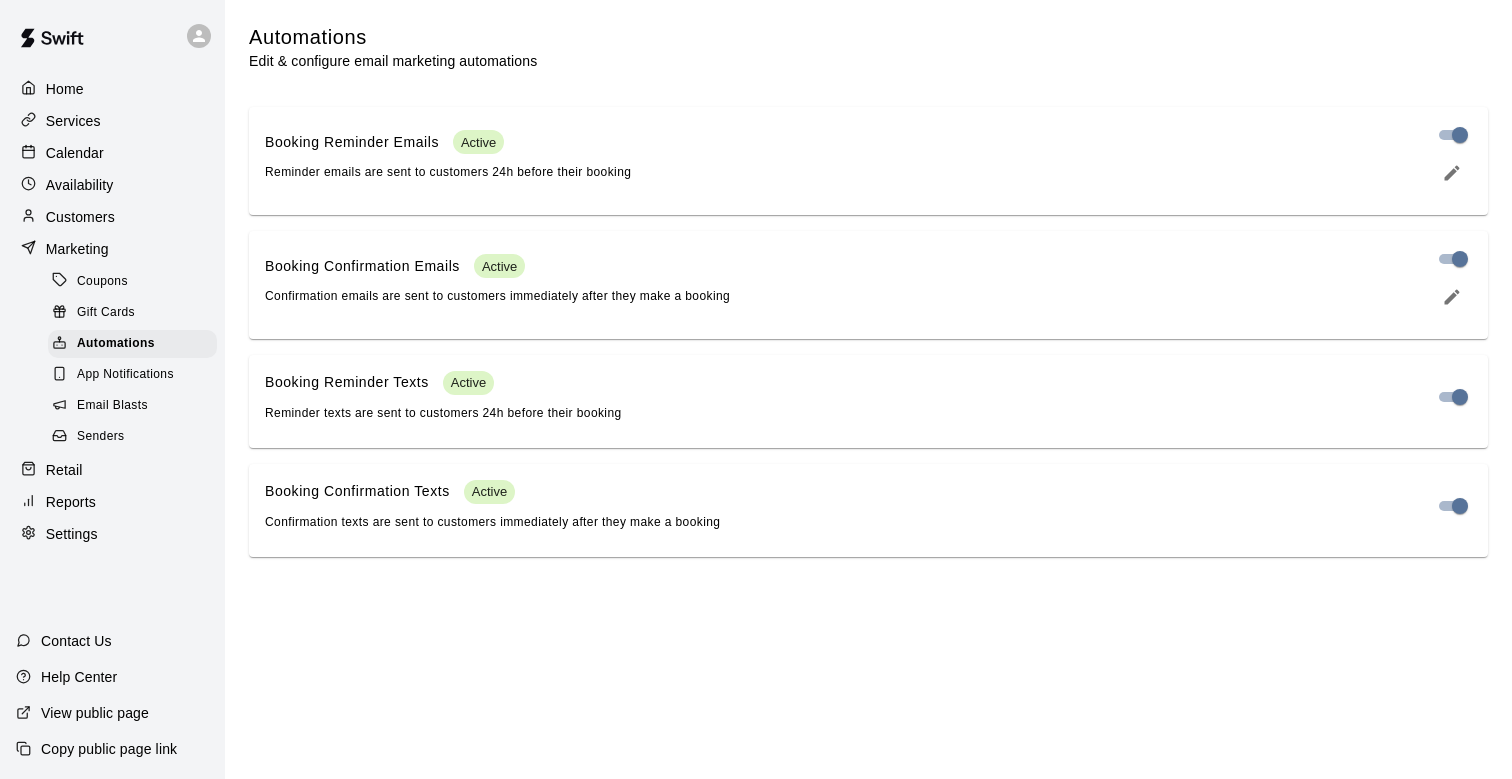 click on "Services" at bounding box center (112, 121) 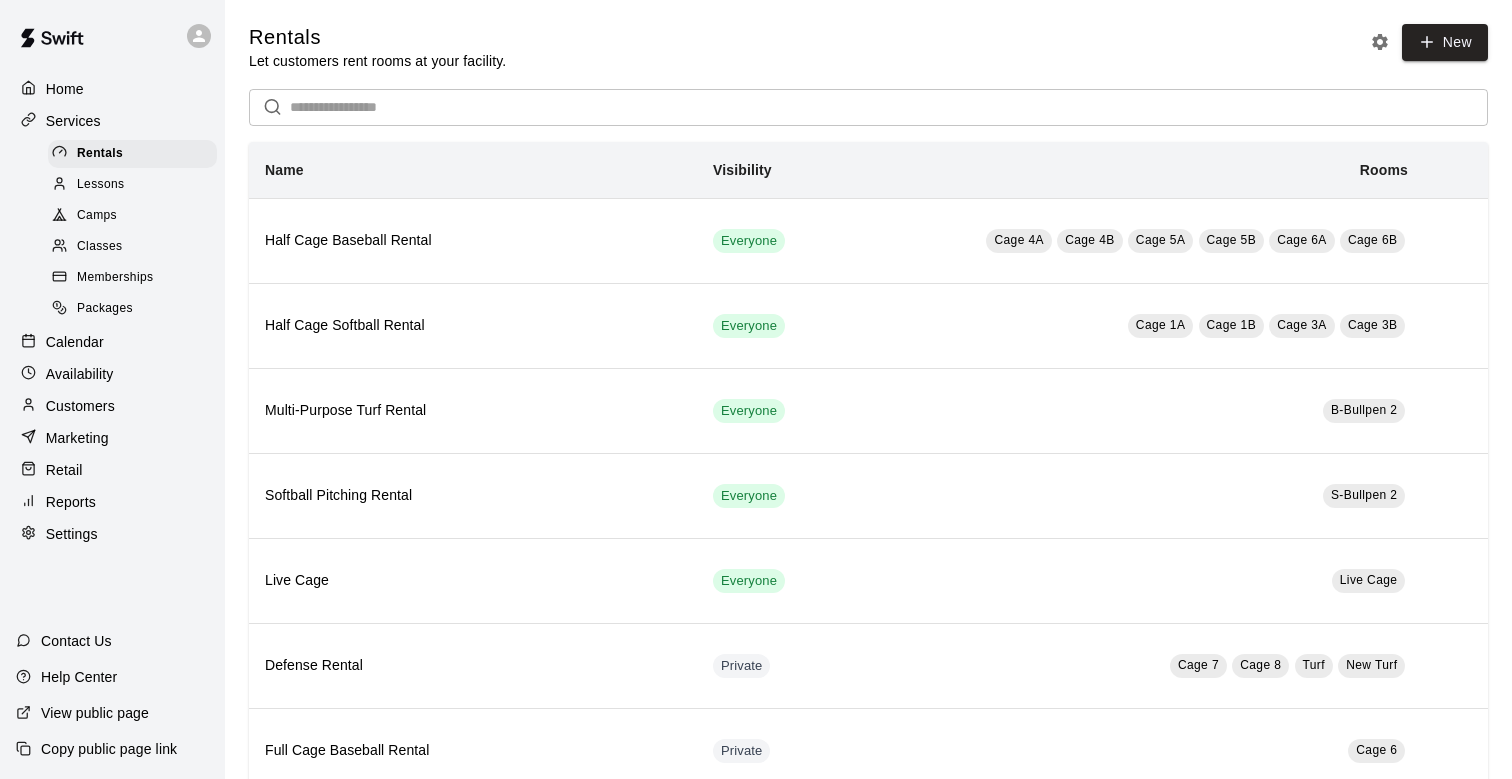 click on "Memberships" at bounding box center [115, 278] 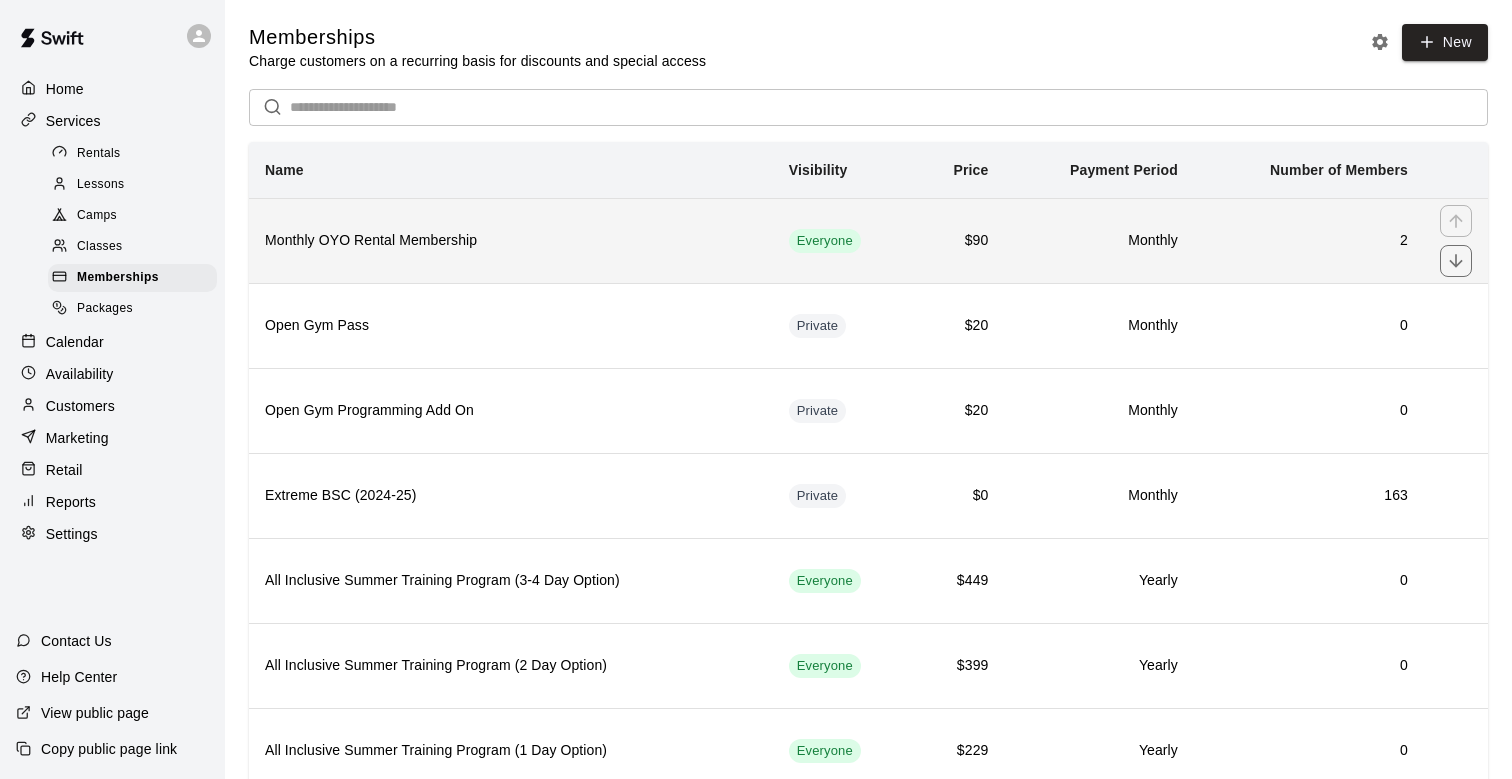 click on "Monthly OYO Rental Membership" at bounding box center [511, 240] 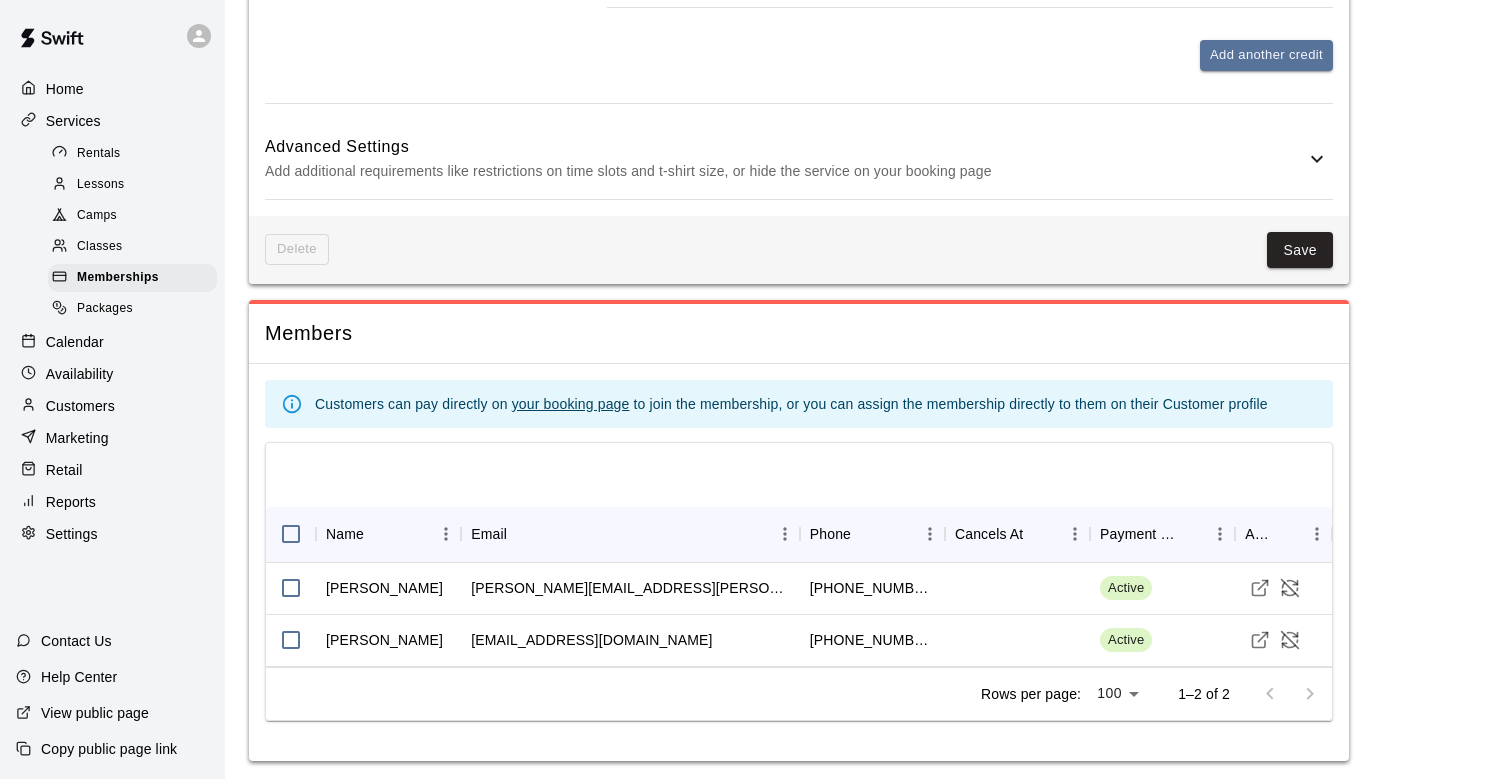 scroll, scrollTop: 3037, scrollLeft: 0, axis: vertical 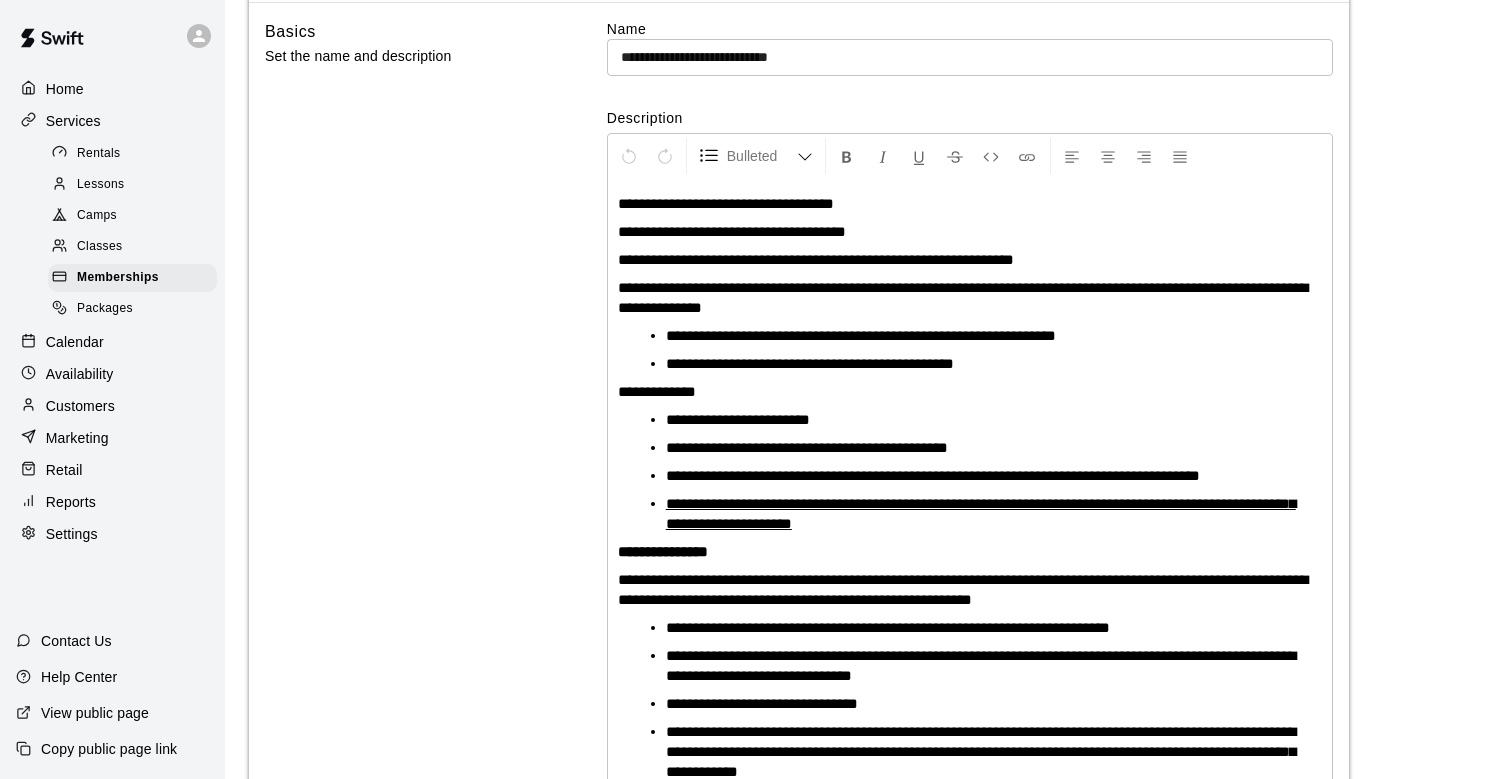 click on "Rentals" at bounding box center [132, 154] 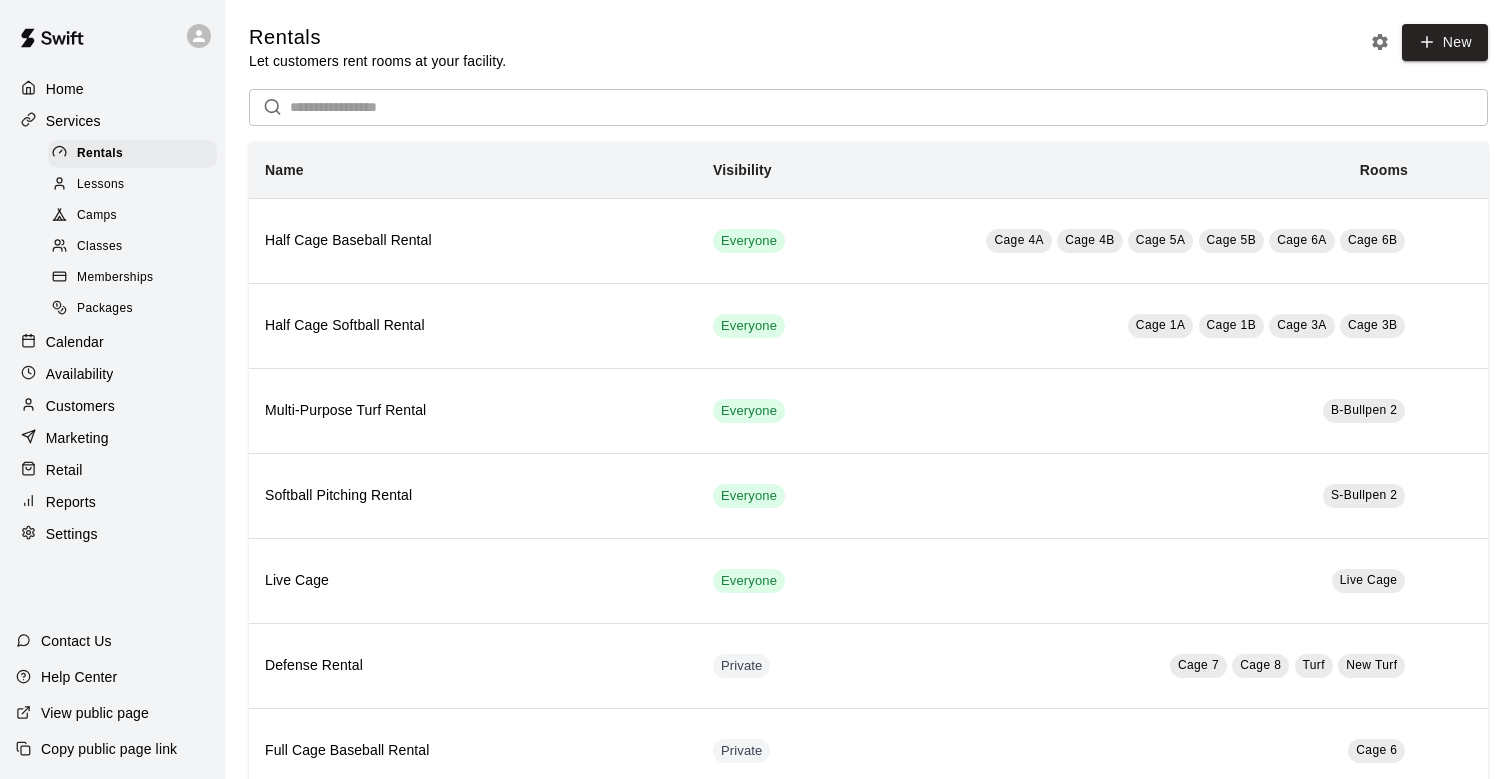 click on "Calendar" at bounding box center (112, 342) 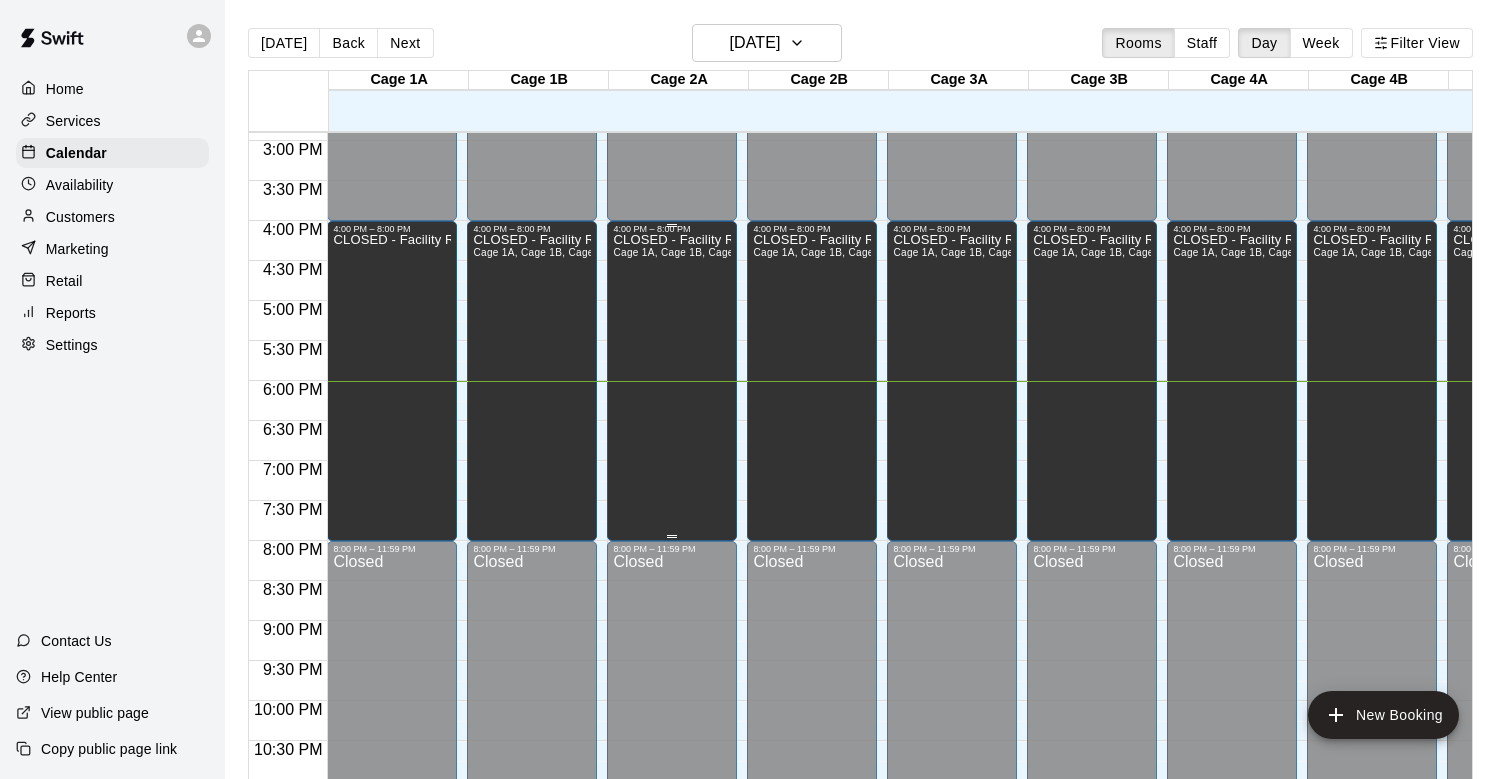 scroll, scrollTop: 1170, scrollLeft: 45, axis: both 